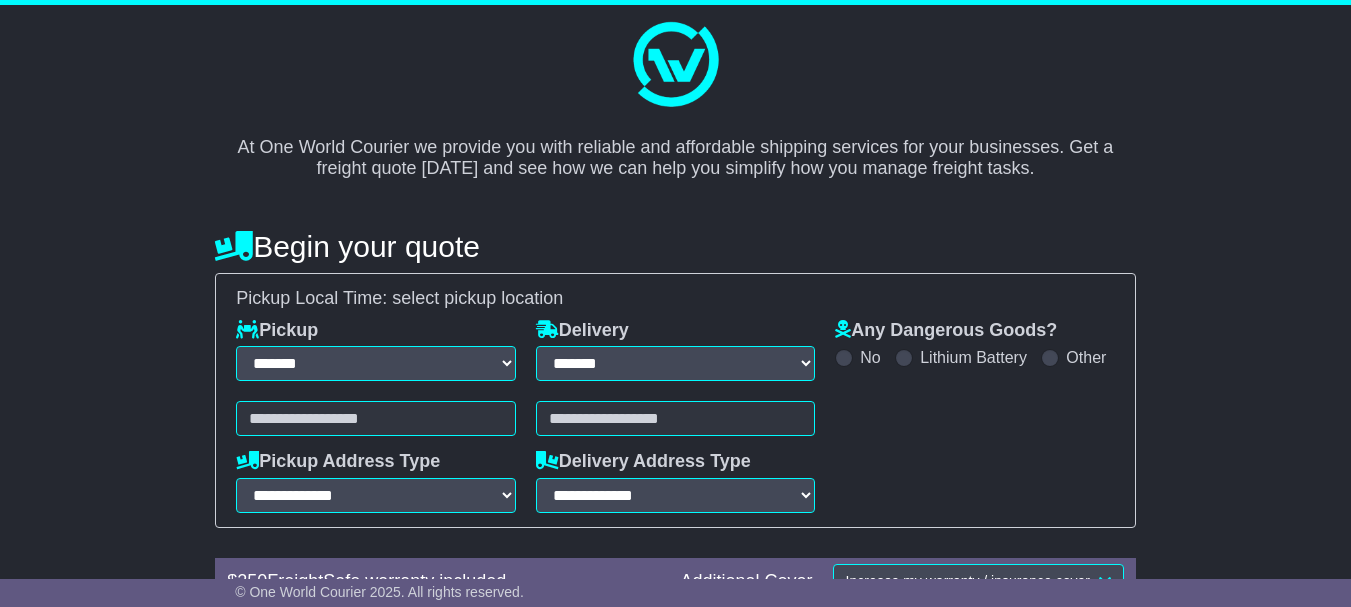 select on "**" 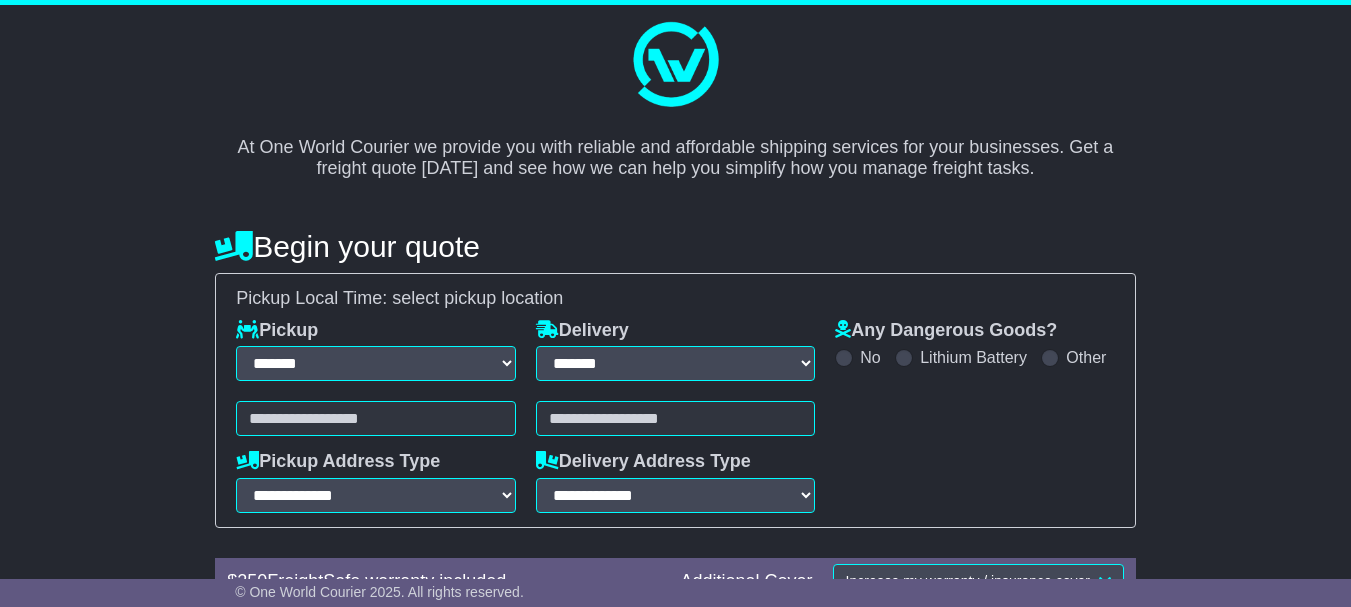 scroll, scrollTop: 0, scrollLeft: 0, axis: both 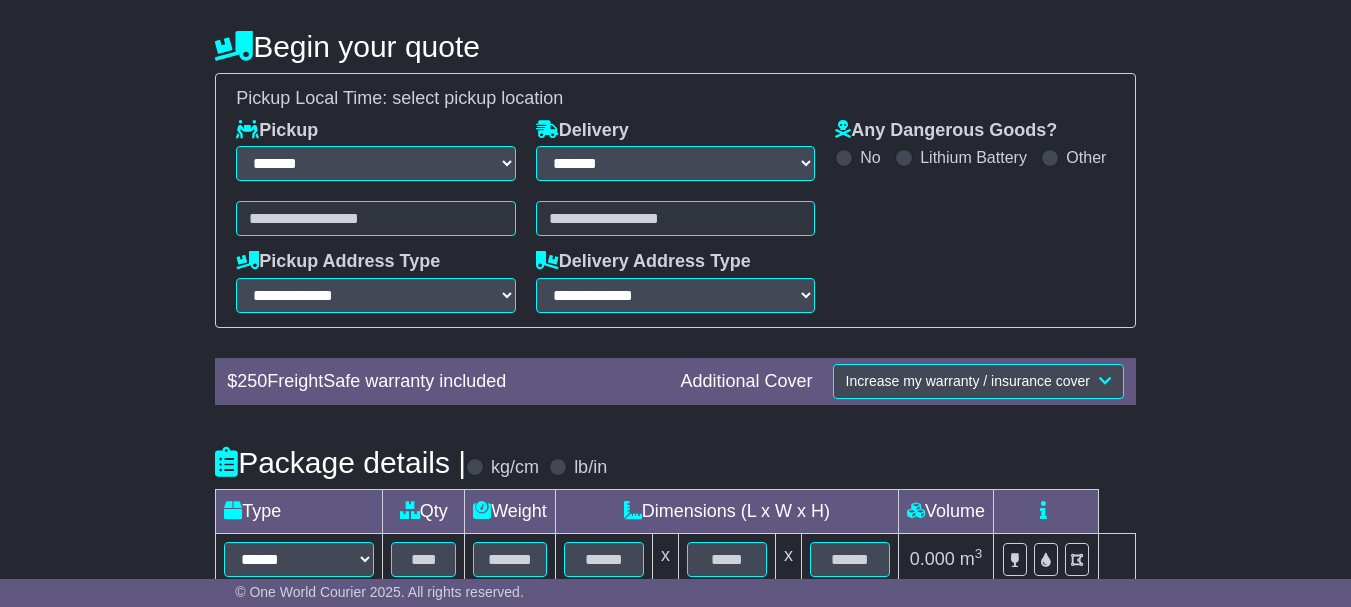 click at bounding box center [376, 218] 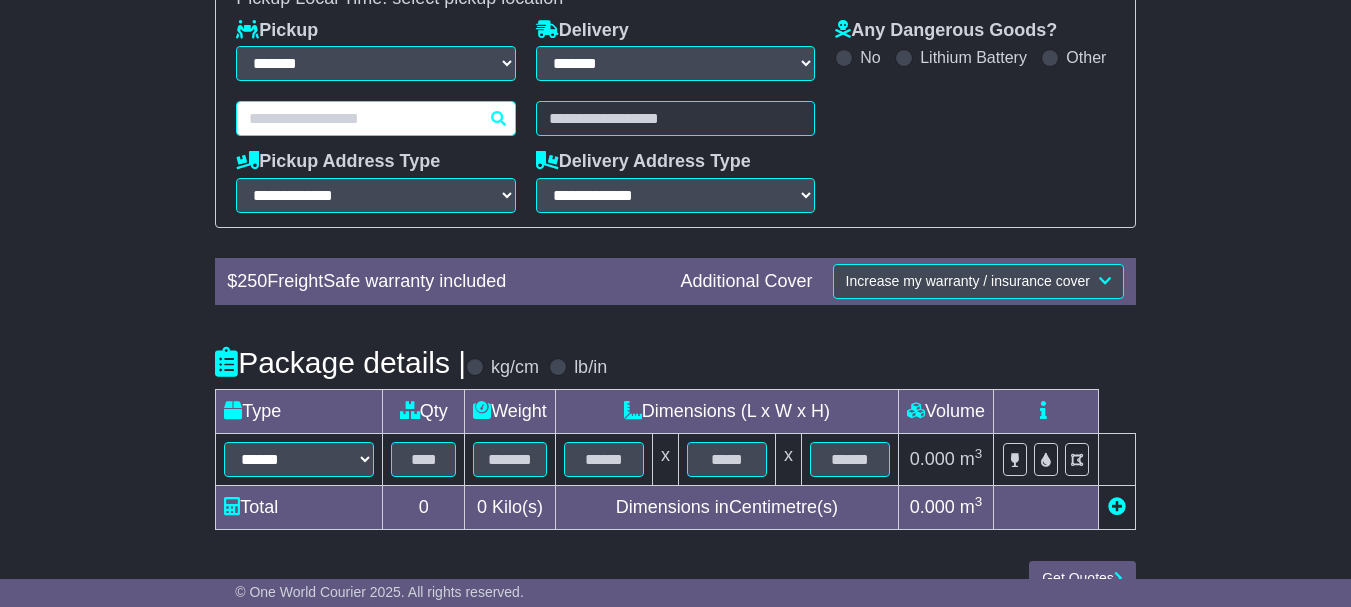 scroll, scrollTop: 400, scrollLeft: 0, axis: vertical 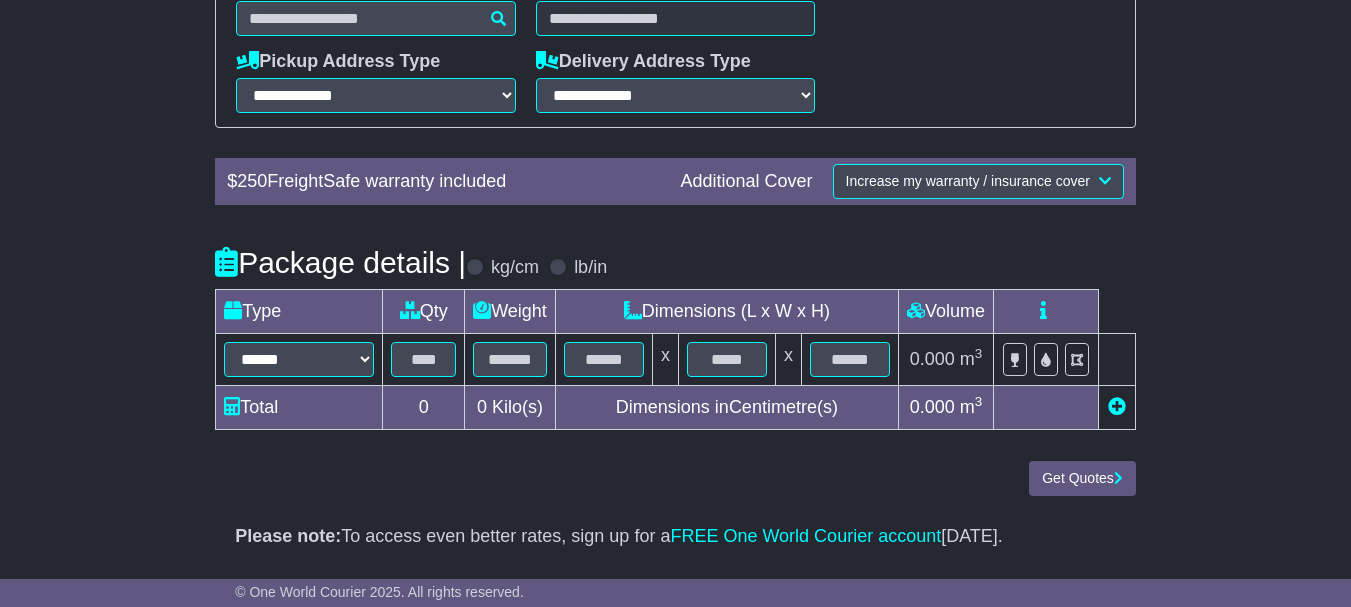 click on "**********" at bounding box center [675, 86] 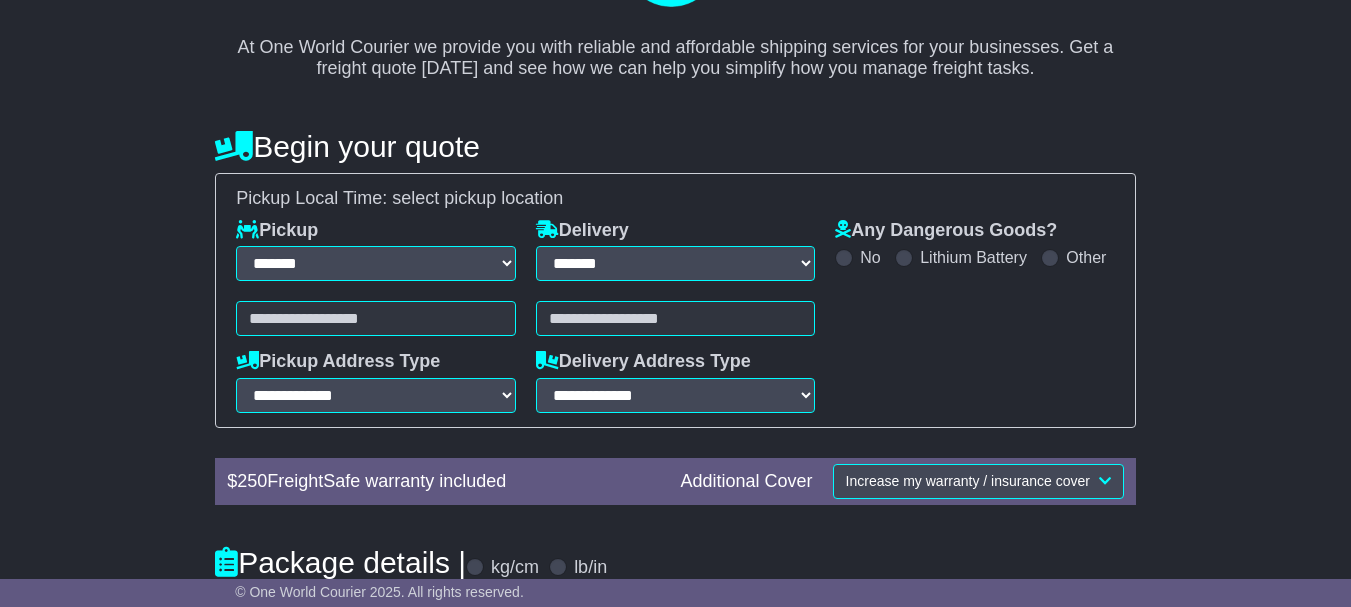 scroll, scrollTop: 0, scrollLeft: 0, axis: both 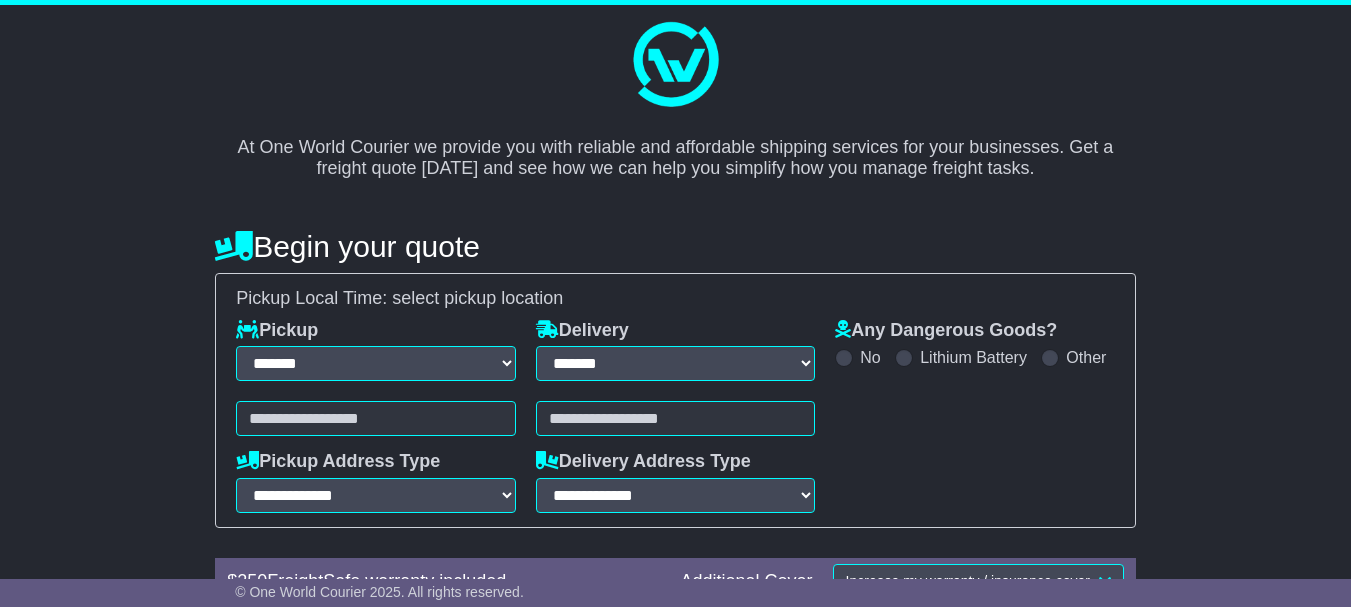 click on "**********" at bounding box center (675, 486) 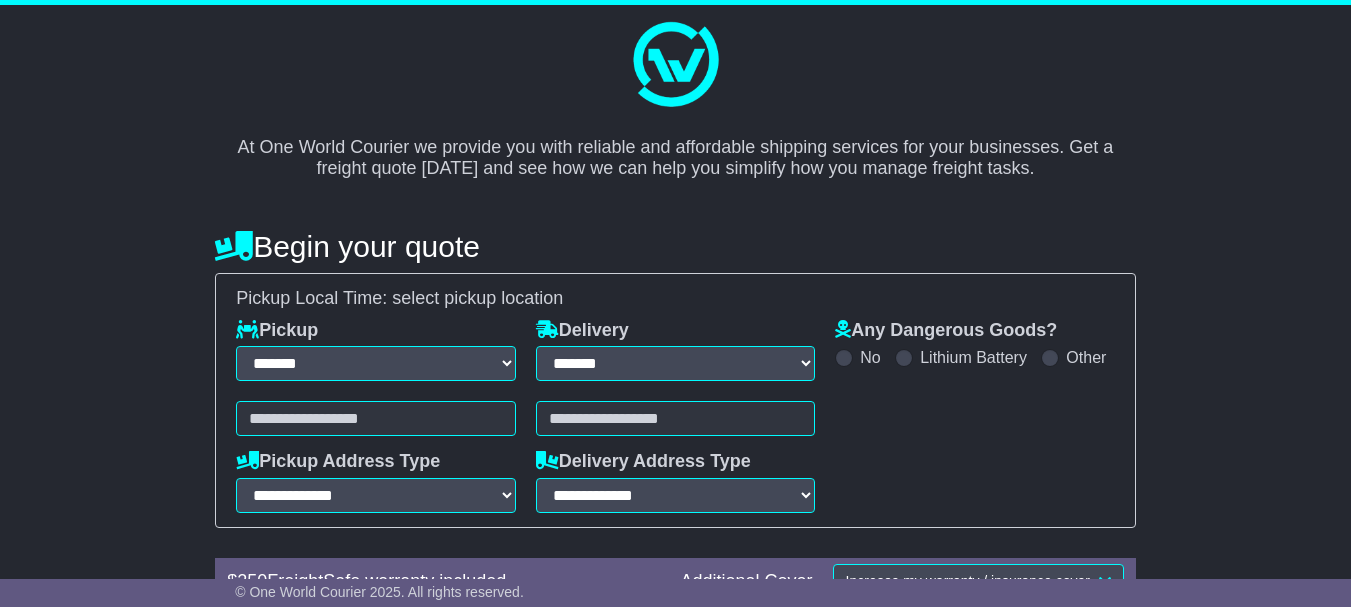 click at bounding box center [376, 418] 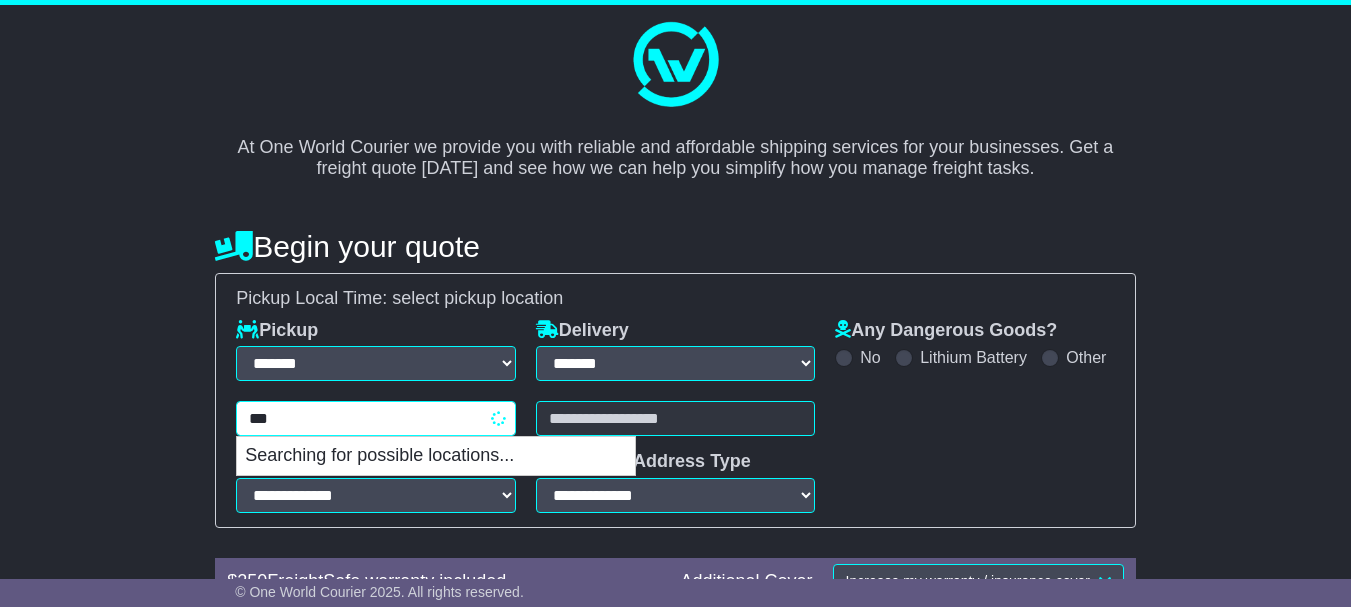 type on "****" 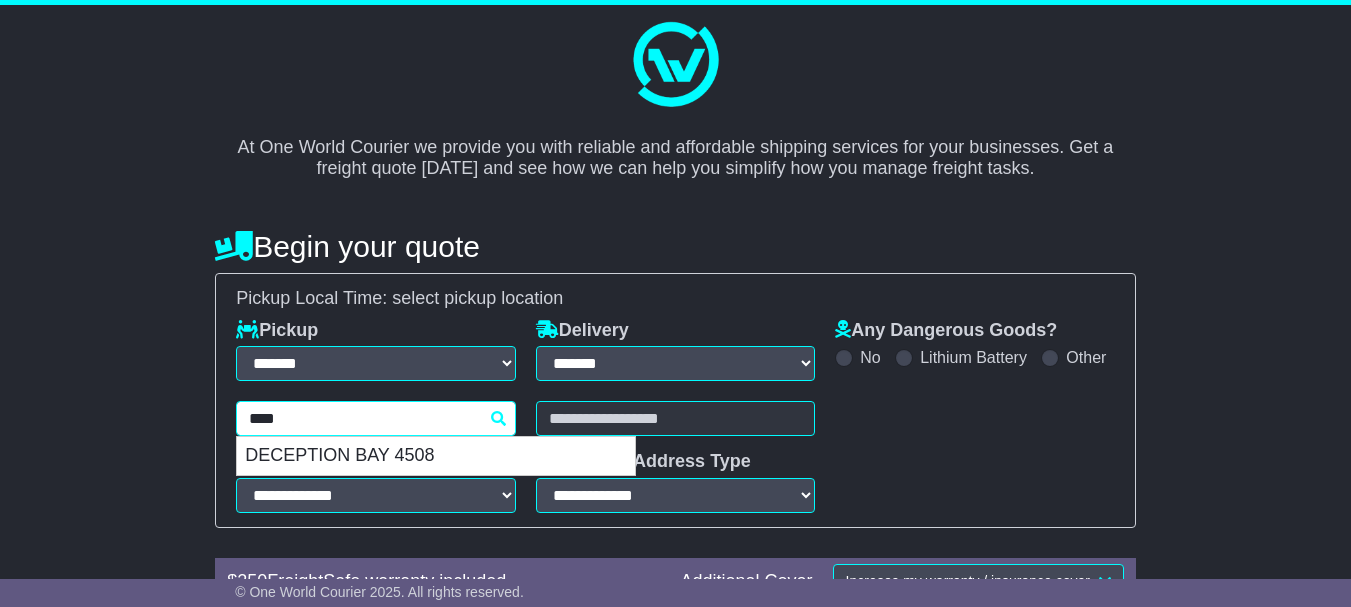 click on "DECEPTION BAY 4508" at bounding box center (436, 456) 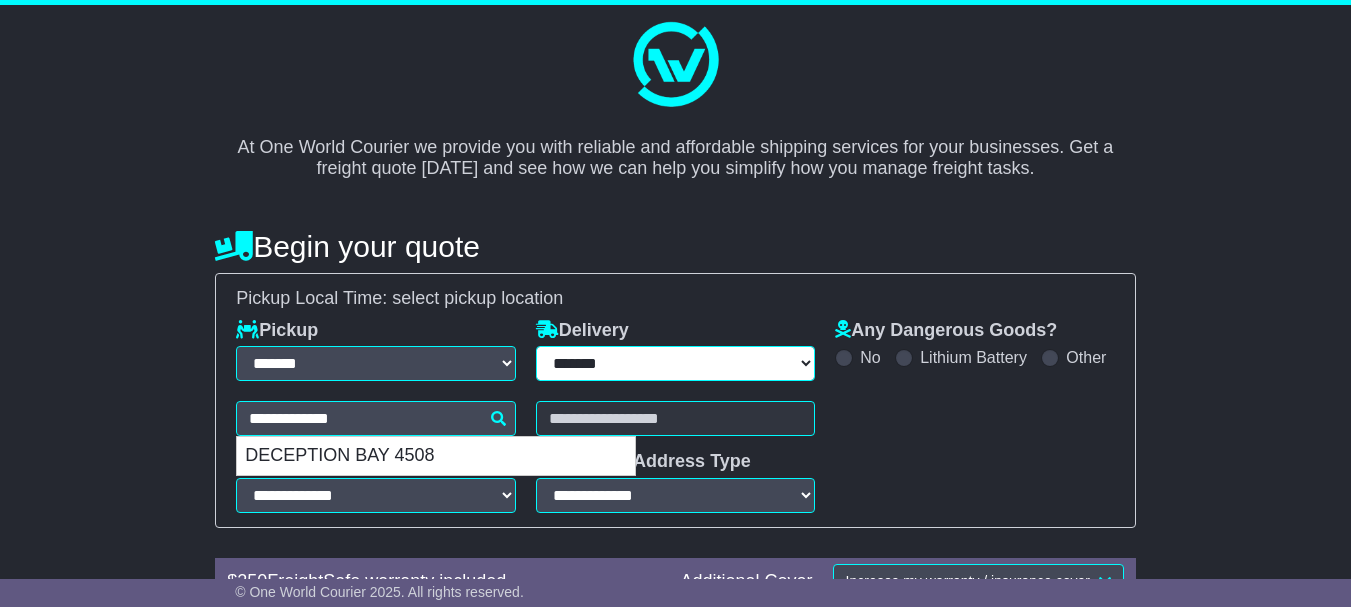 type on "**********" 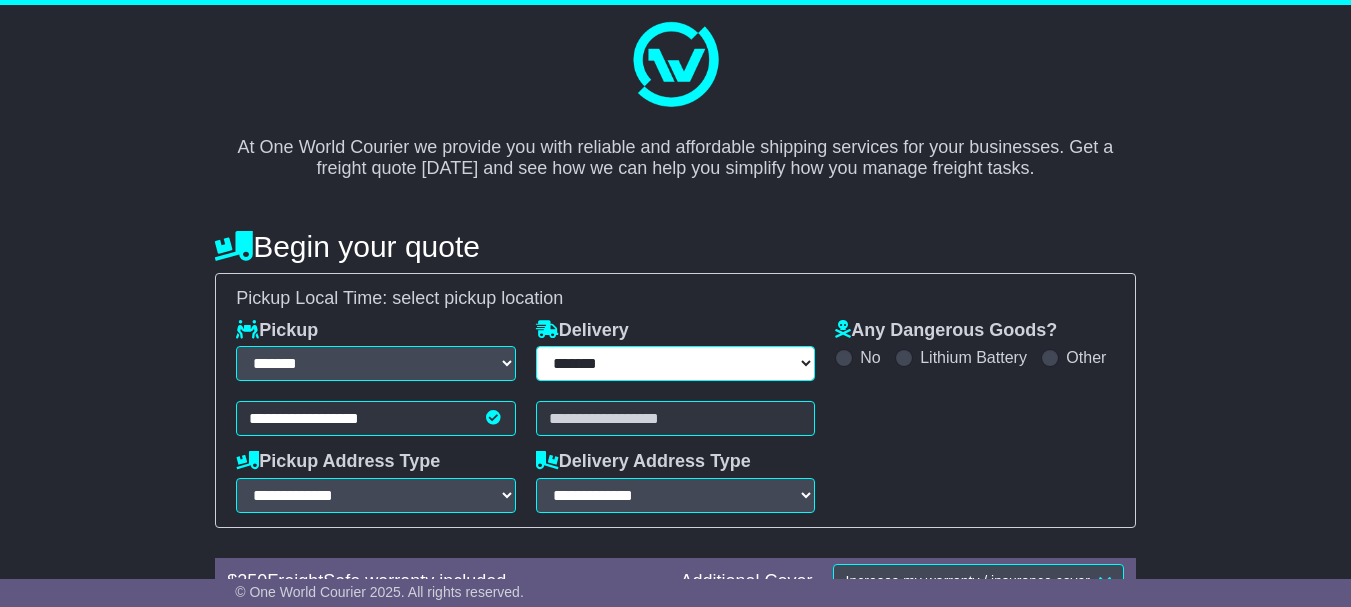 type on "**********" 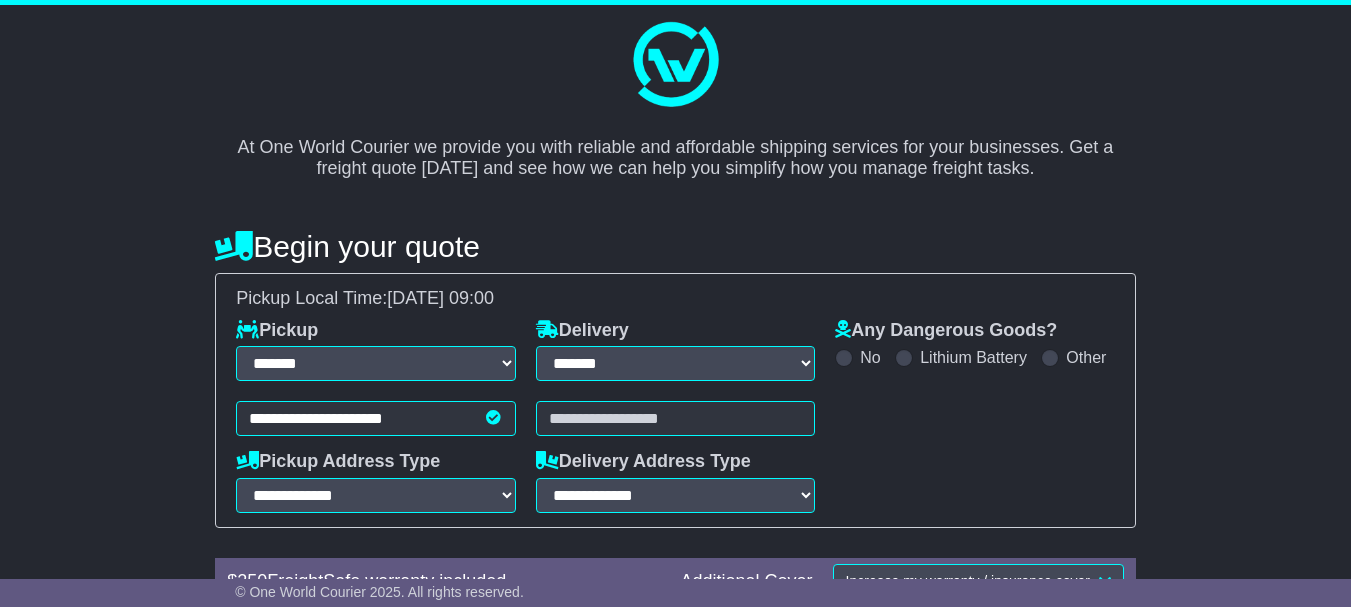 click at bounding box center [676, 418] 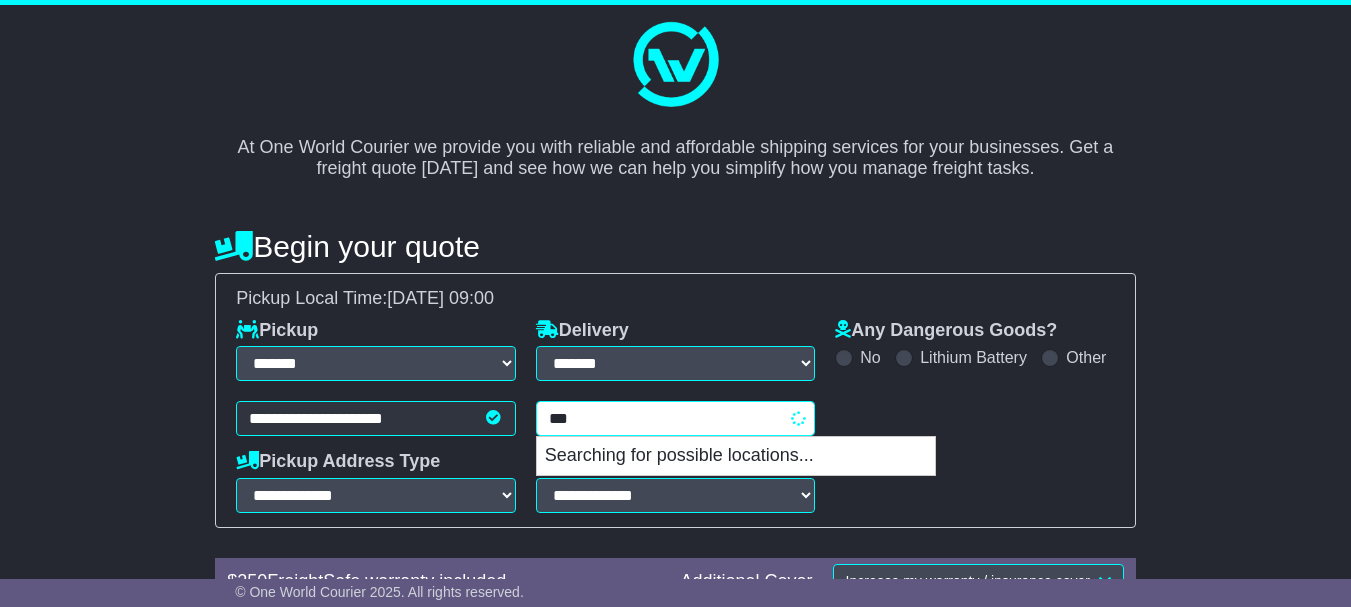 type on "****" 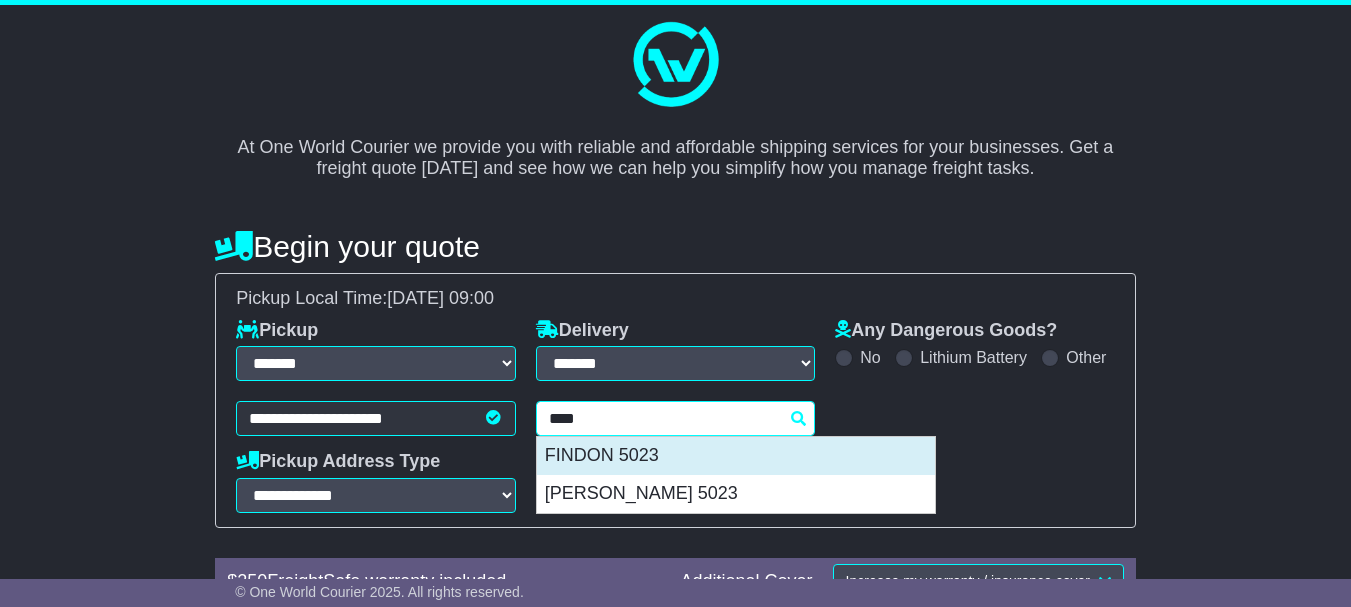 click on "FINDON 5023" at bounding box center (736, 456) 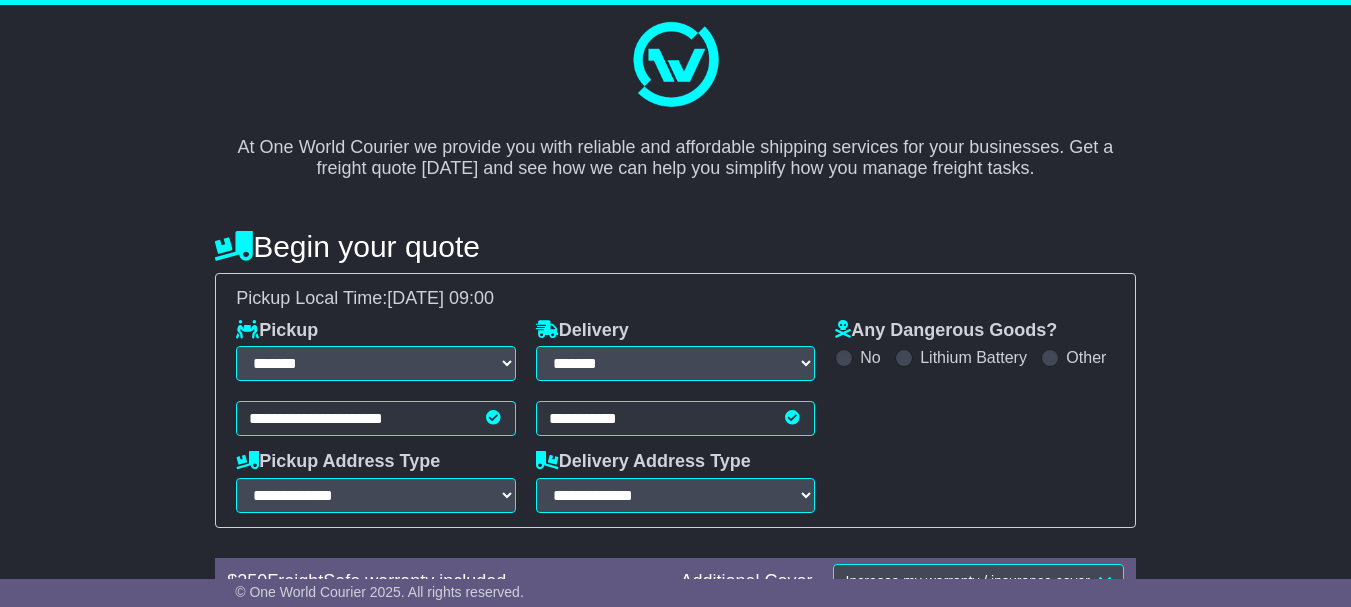 type on "**********" 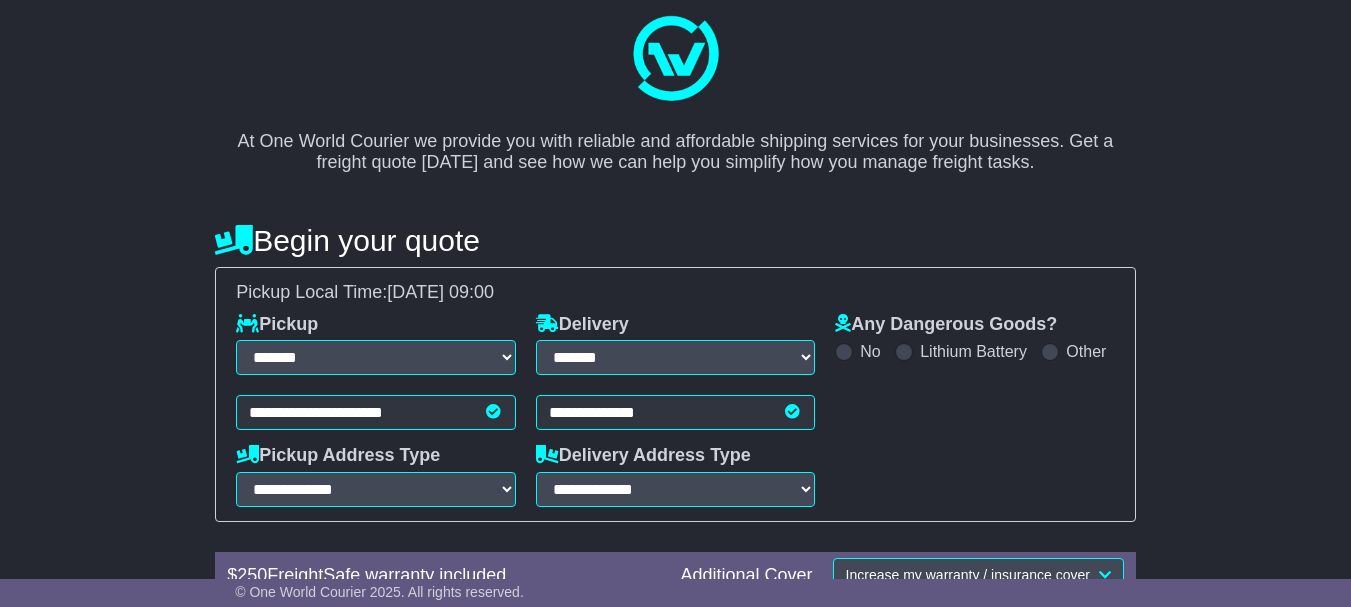 scroll, scrollTop: 100, scrollLeft: 0, axis: vertical 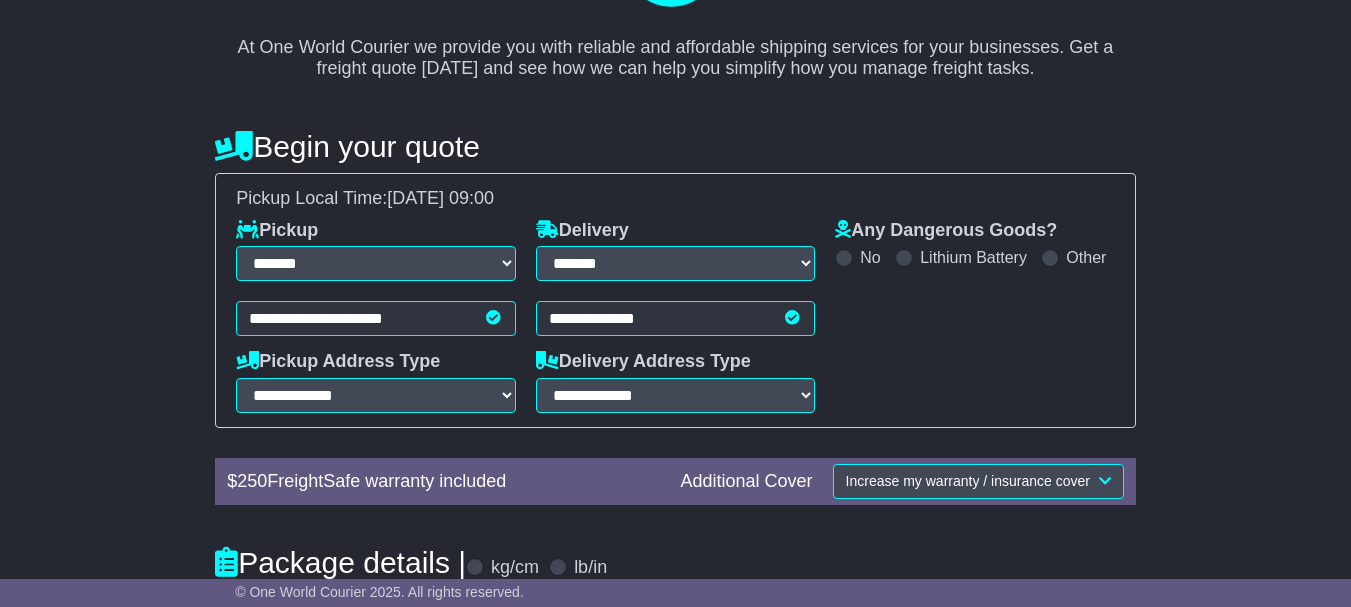click on "Pickup Address Type" at bounding box center (338, 362) 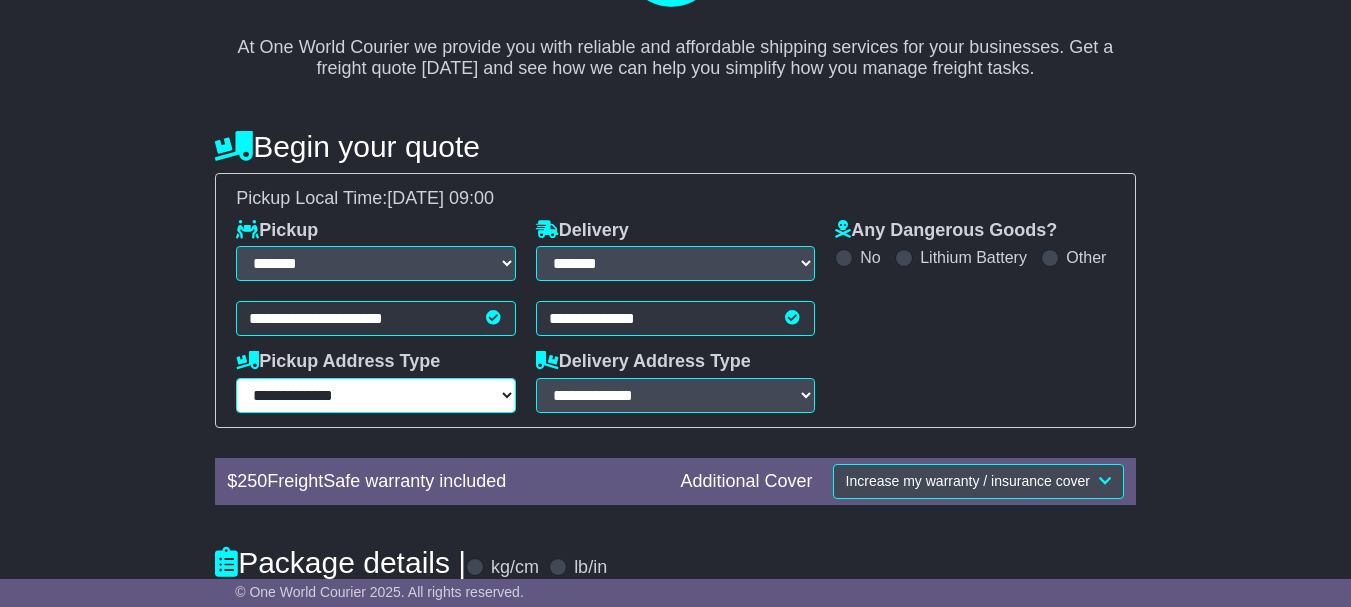 drag, startPoint x: 337, startPoint y: 400, endPoint x: 336, endPoint y: 411, distance: 11.045361 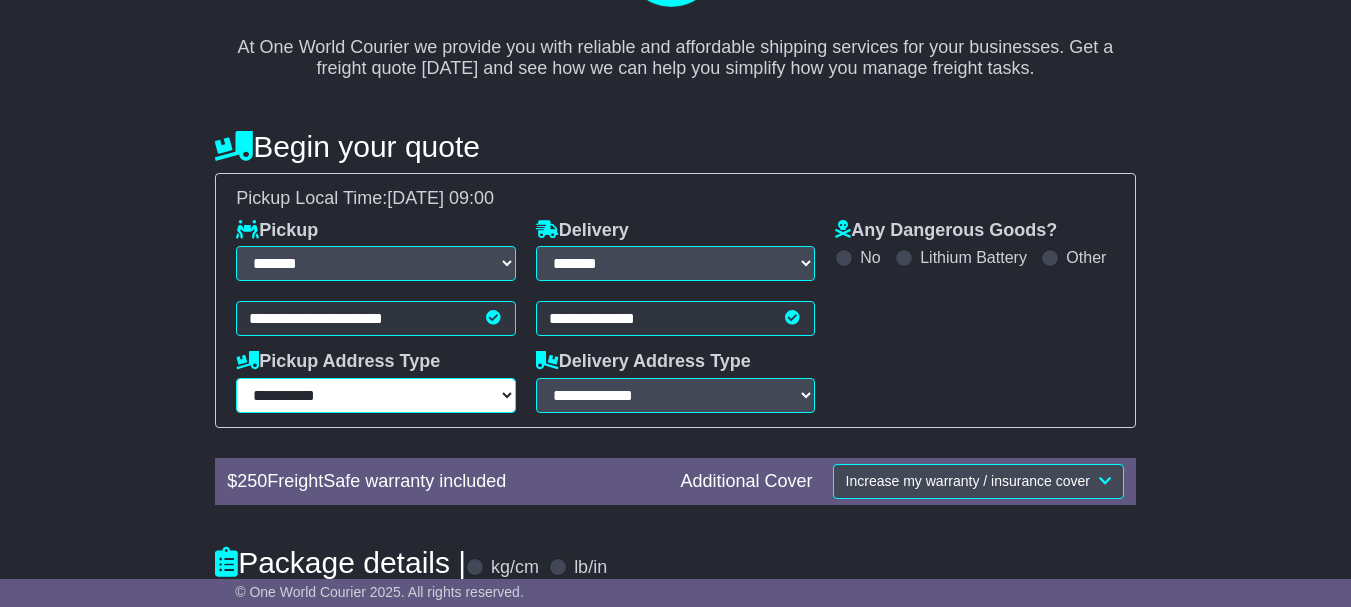 click on "**********" at bounding box center (376, 395) 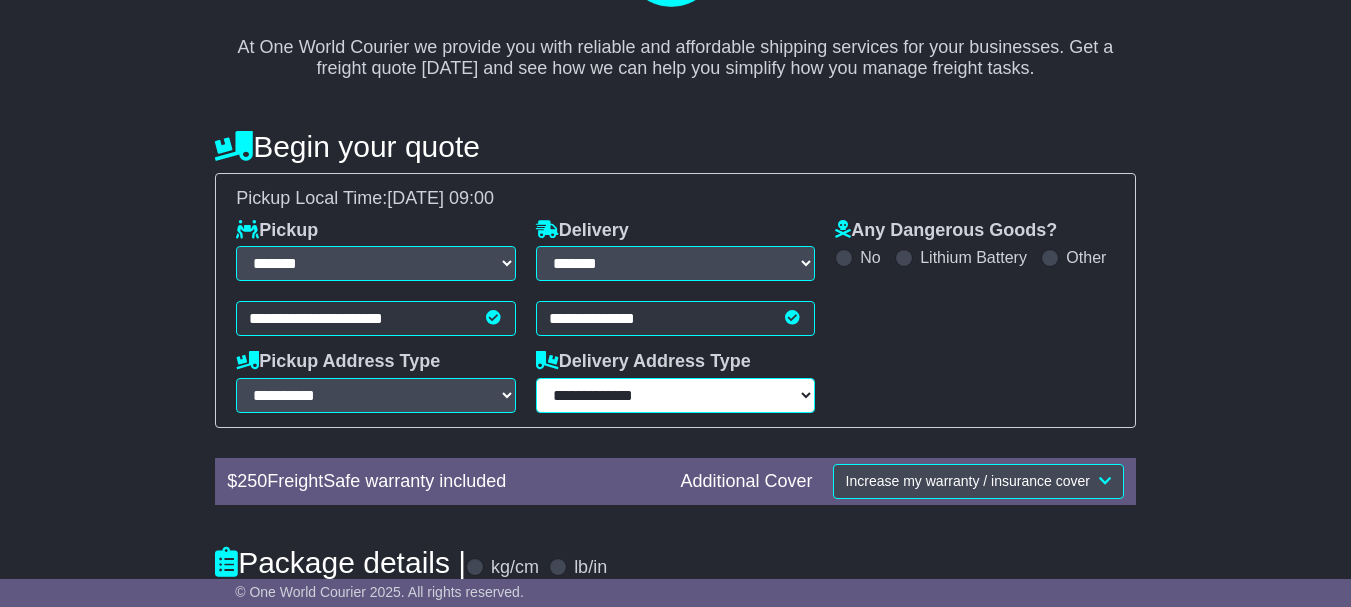 drag, startPoint x: 568, startPoint y: 398, endPoint x: 569, endPoint y: 412, distance: 14.035668 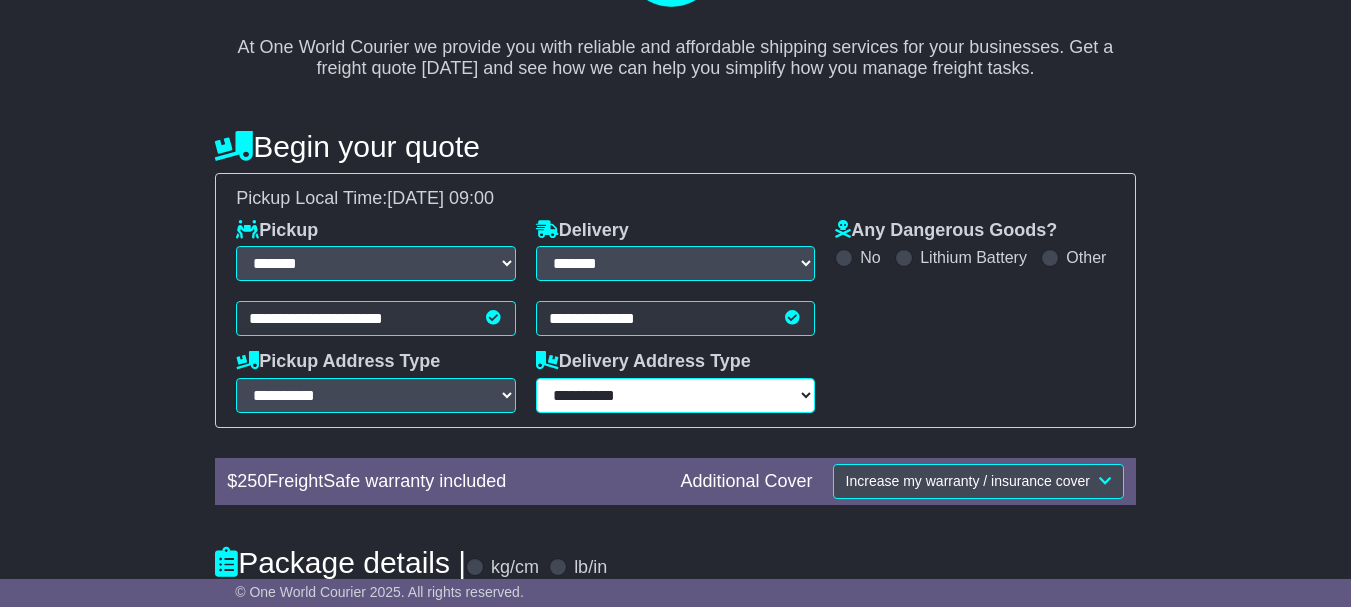 click on "**********" at bounding box center [676, 395] 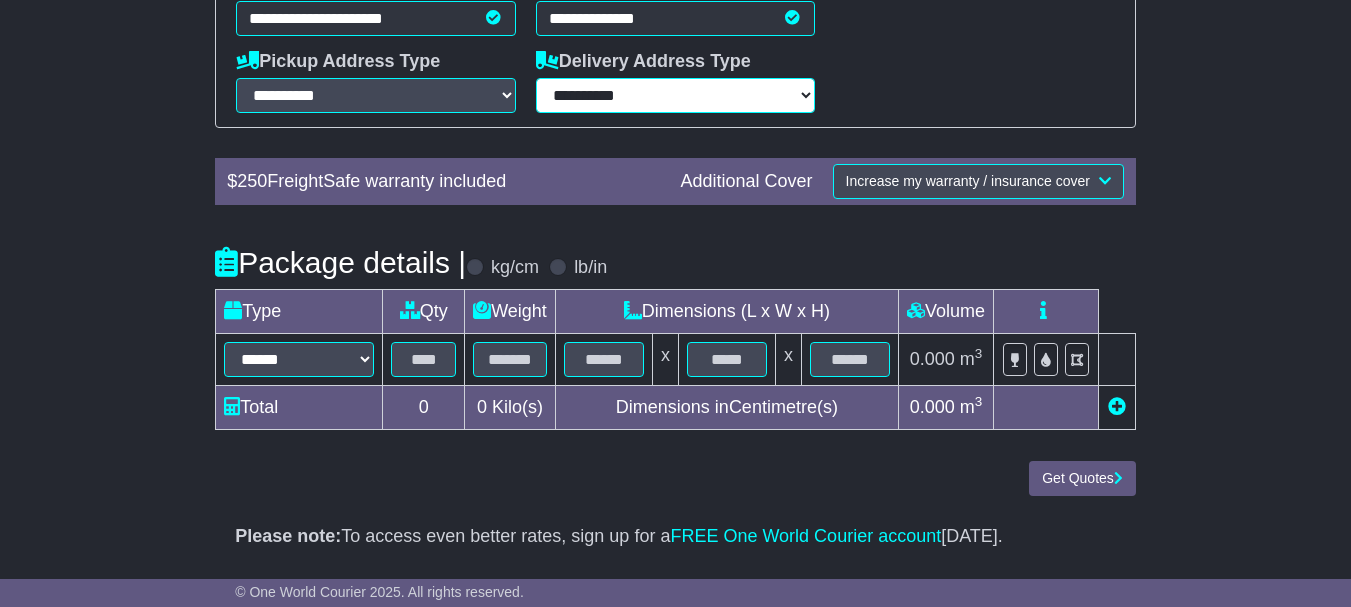 scroll, scrollTop: 401, scrollLeft: 0, axis: vertical 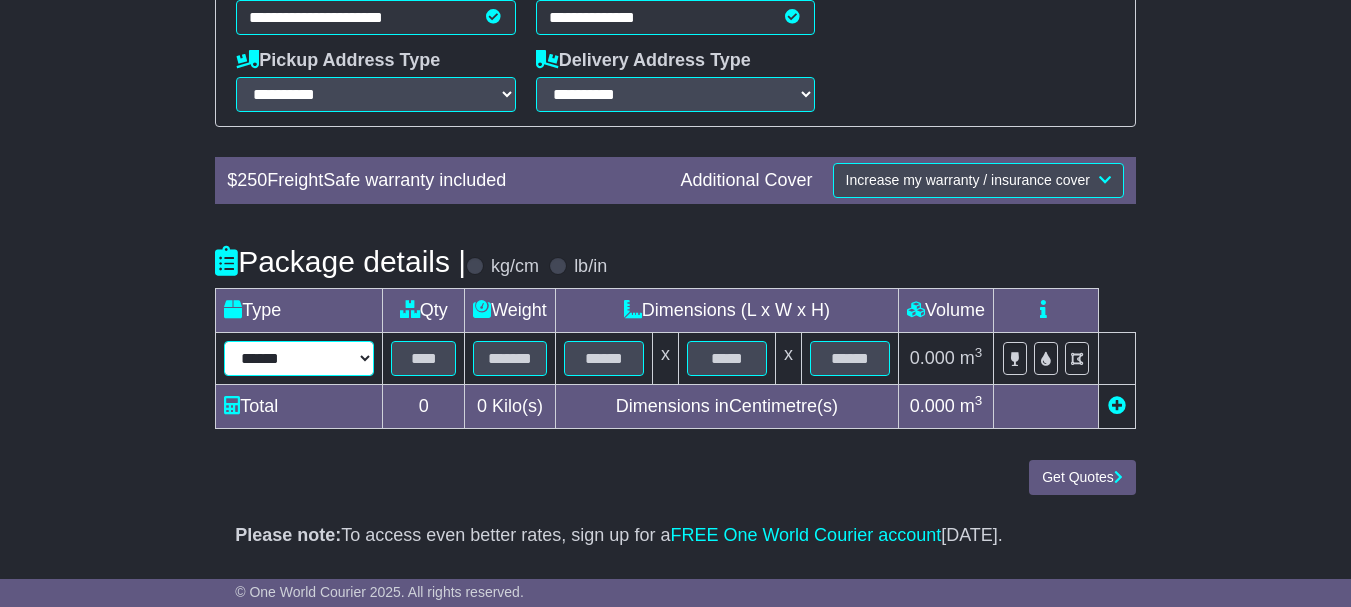 drag, startPoint x: 279, startPoint y: 361, endPoint x: 284, endPoint y: 378, distance: 17.720045 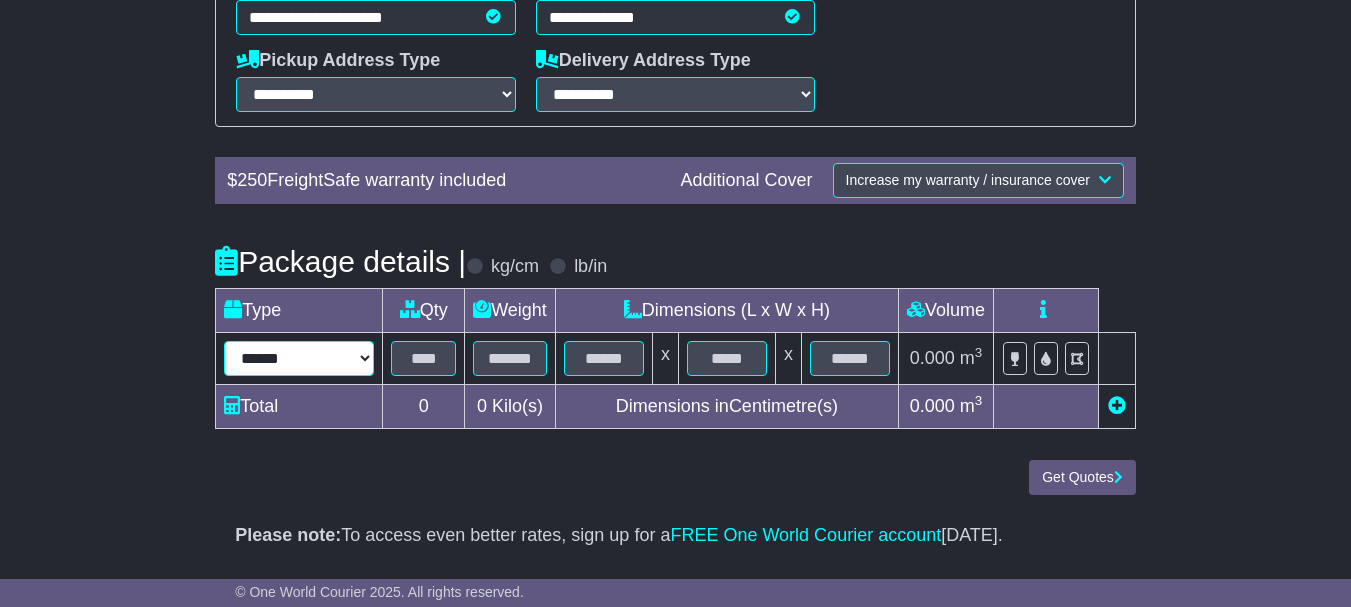 click on "****** ******* *** ****** **** **** ***** ******** *** ****** ****" at bounding box center (299, 358) 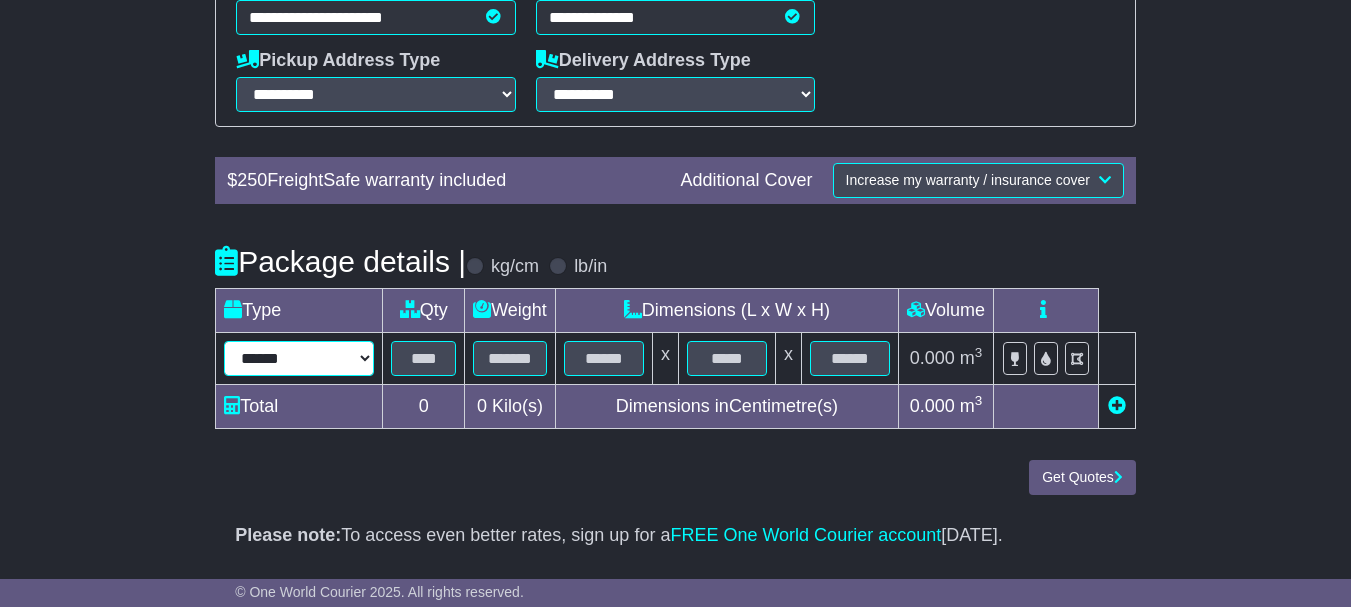 select on "******" 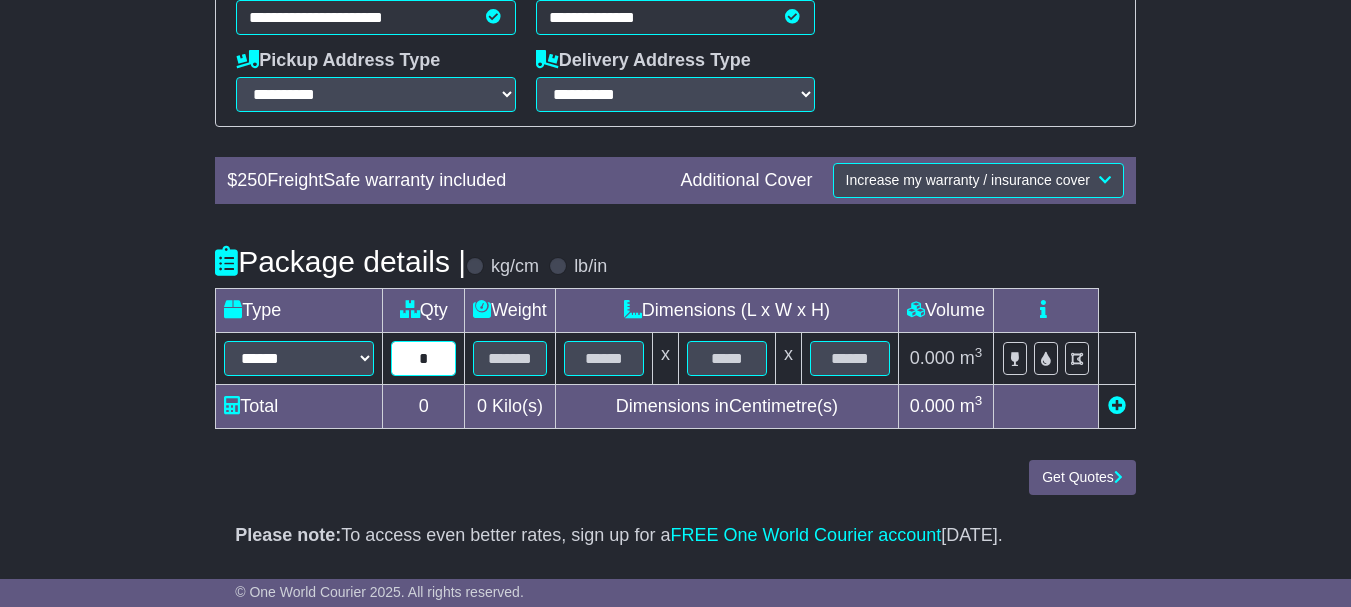 type on "*" 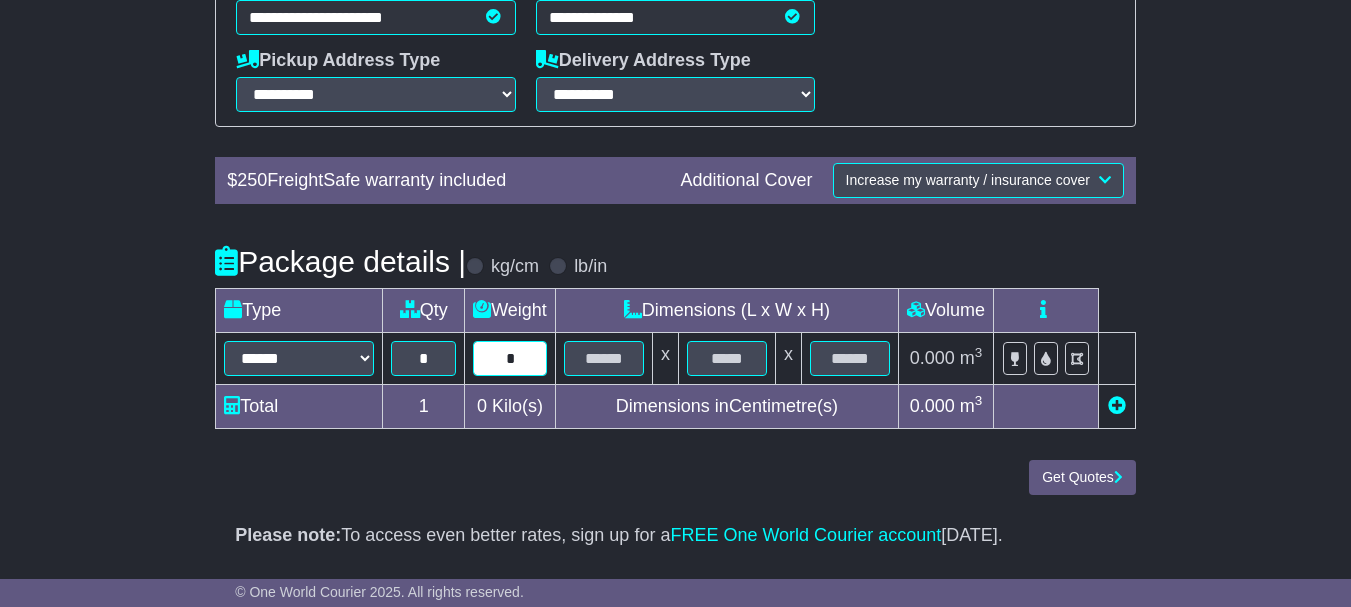 type on "*" 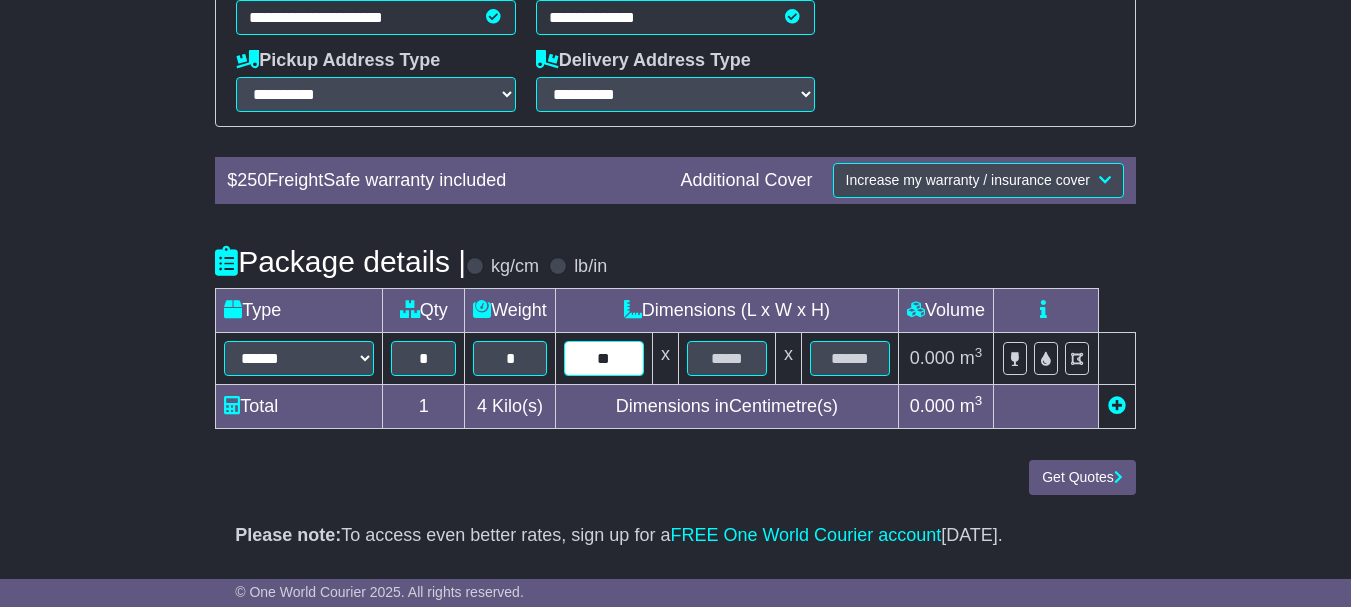 type on "**" 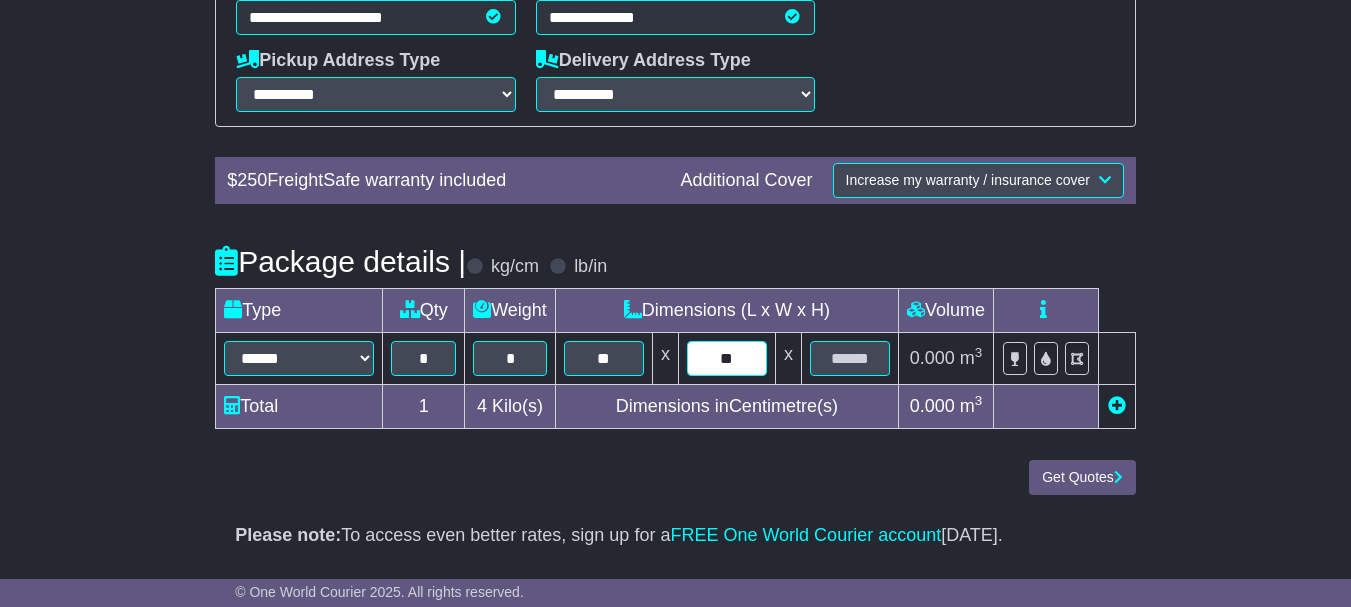 type on "**" 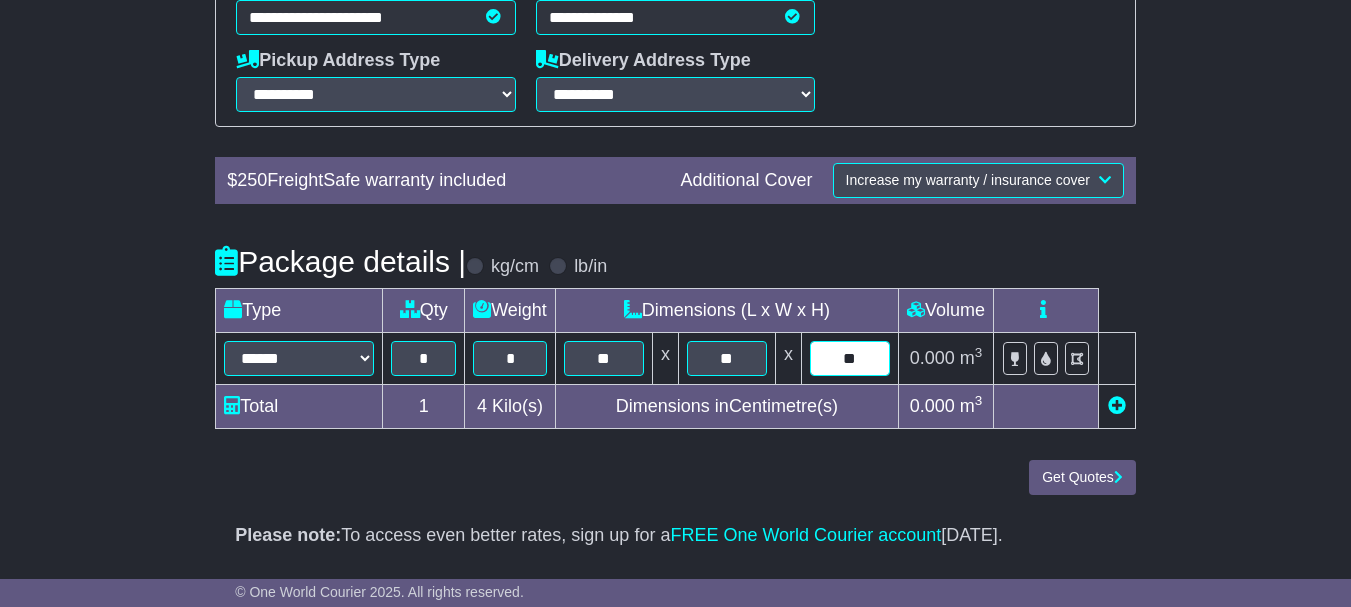 type on "**" 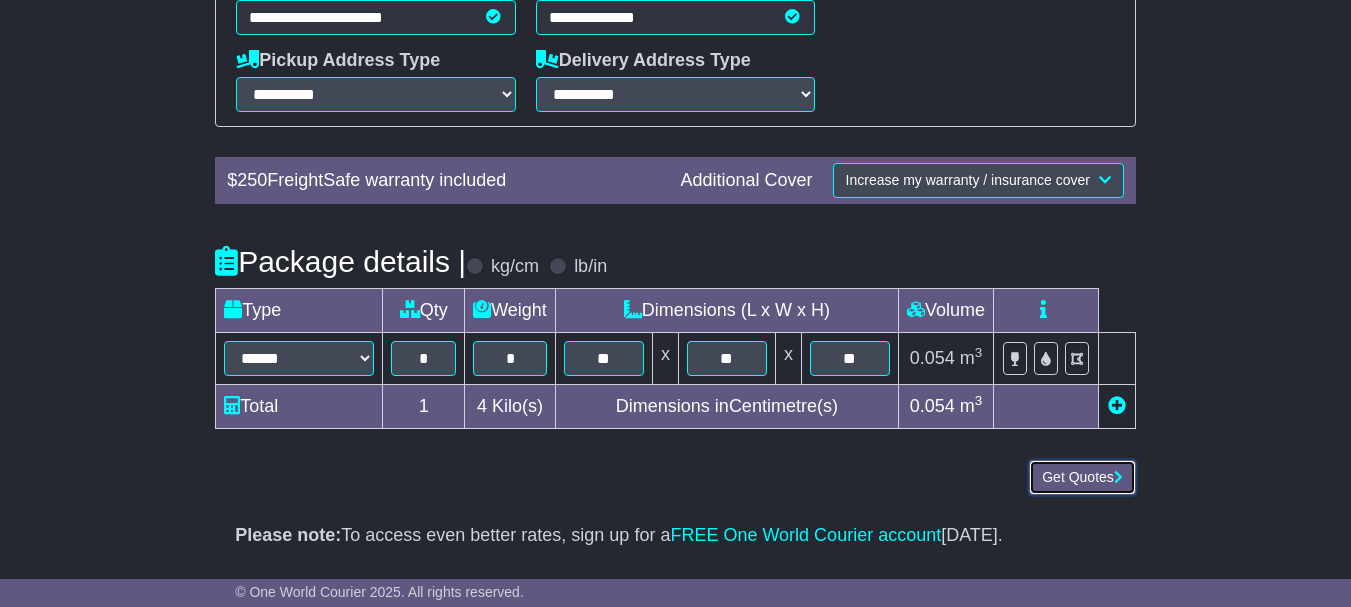 type 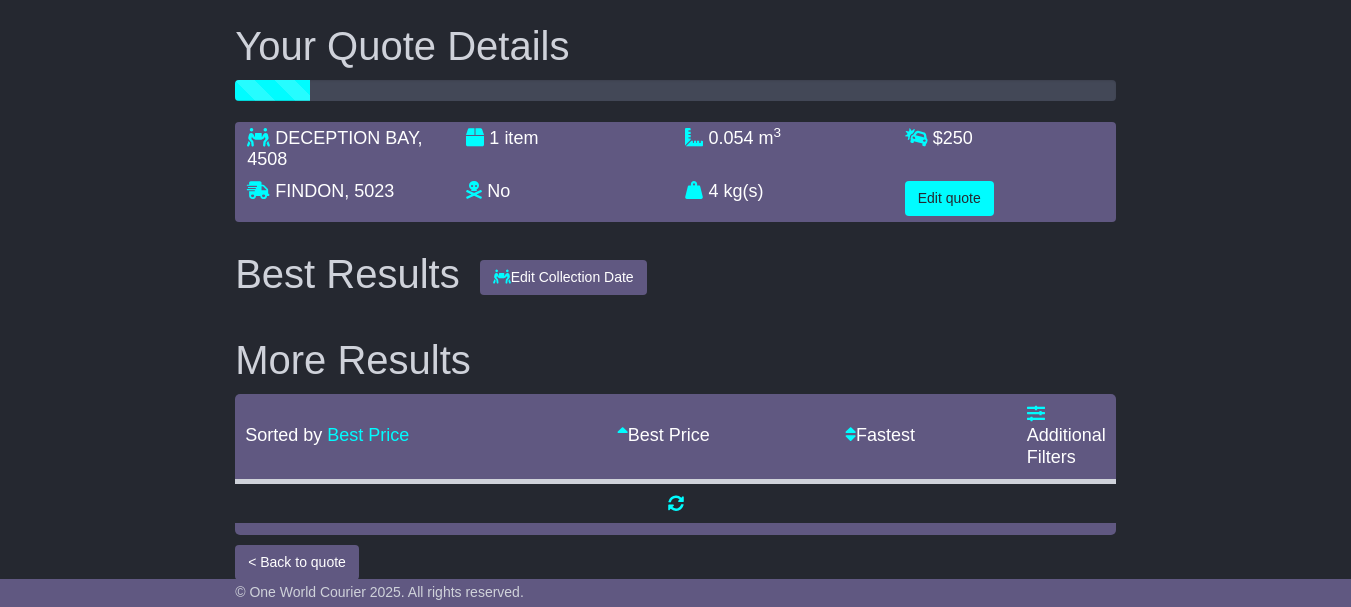 scroll, scrollTop: 66, scrollLeft: 0, axis: vertical 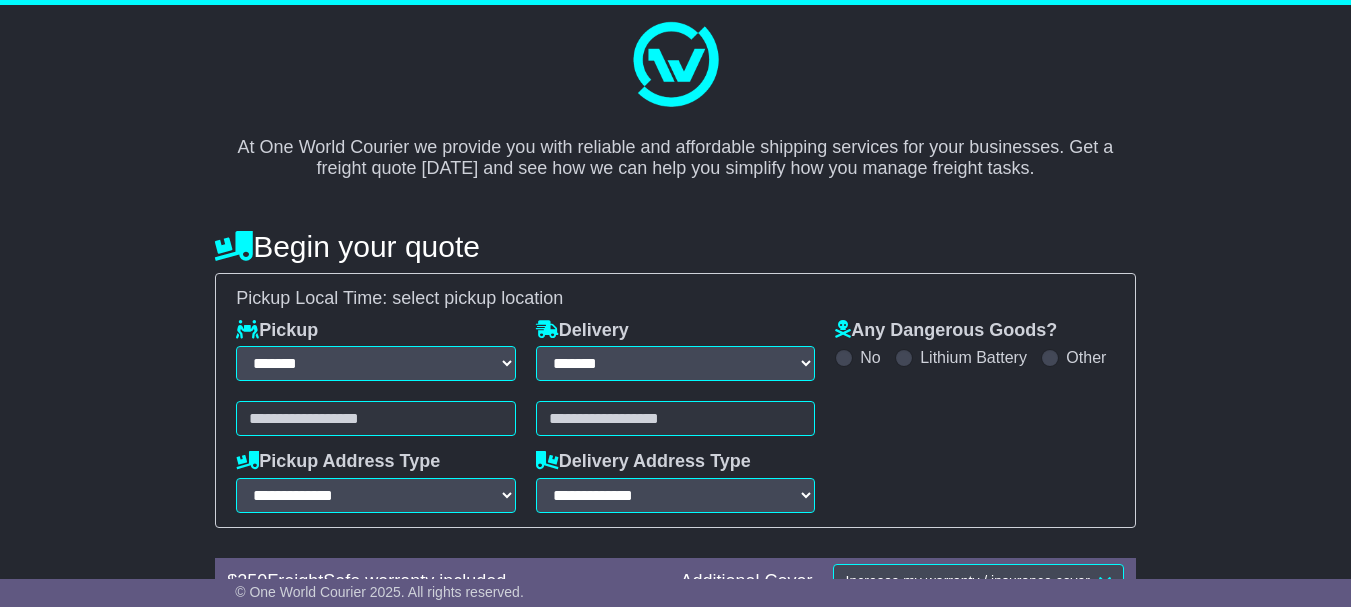 select on "**" 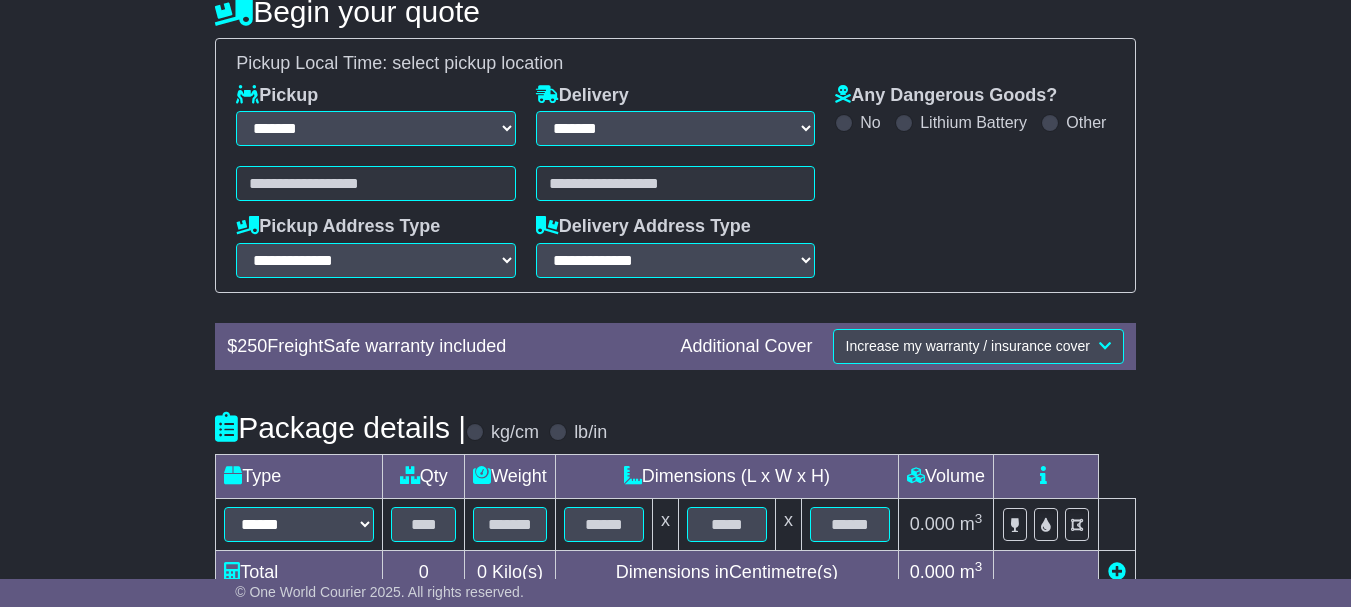 scroll, scrollTop: 200, scrollLeft: 0, axis: vertical 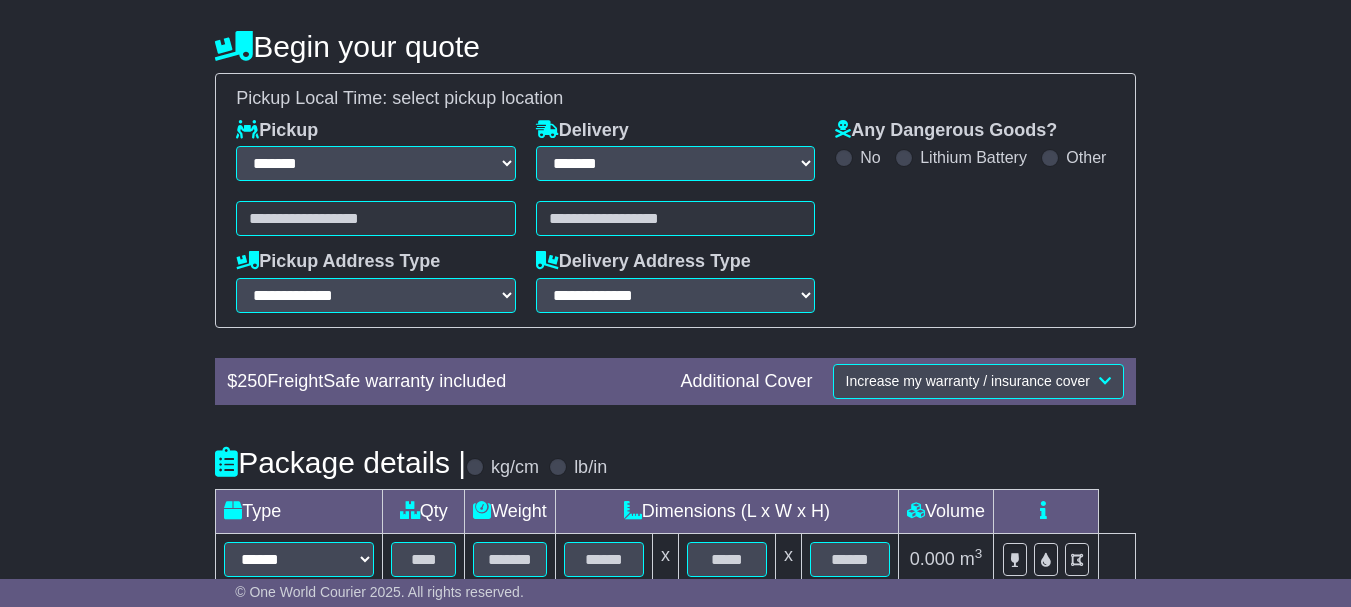 click at bounding box center [376, 218] 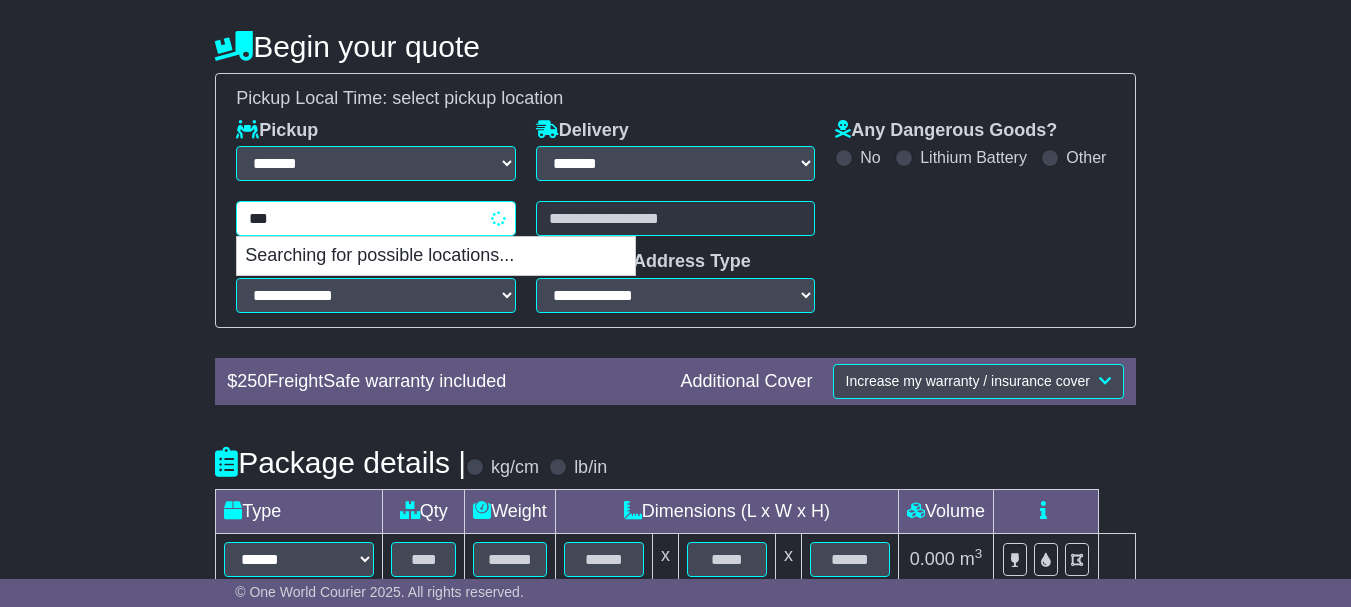 type on "****" 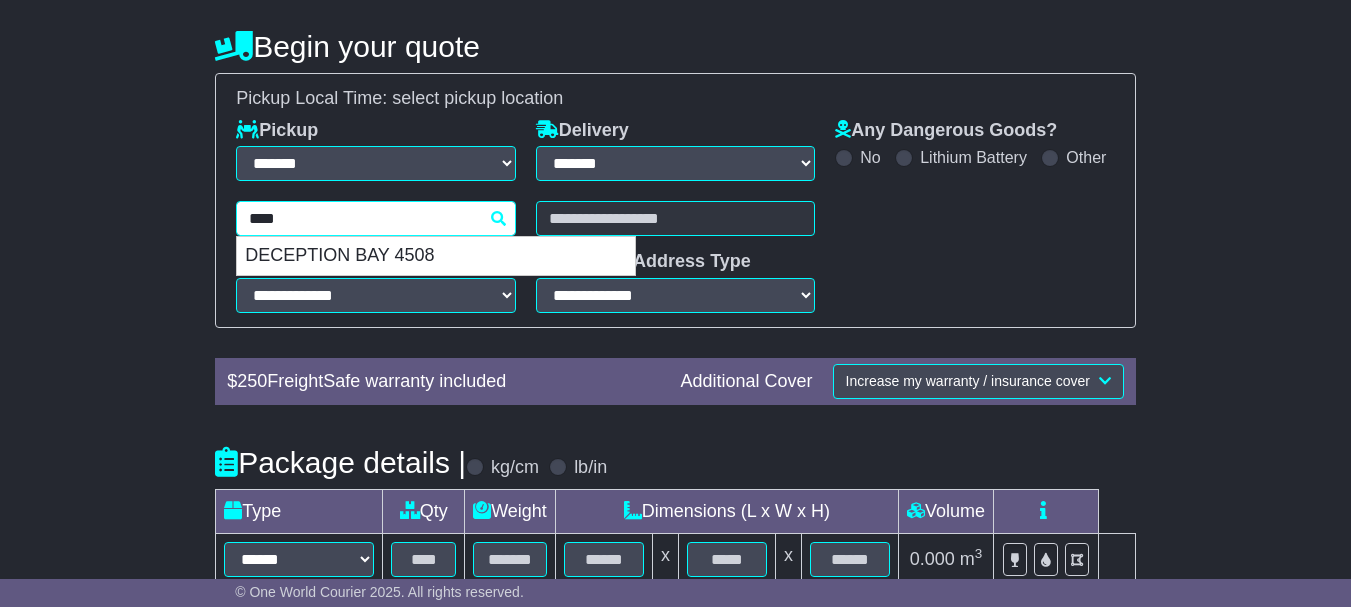 click on "DECEPTION BAY 4508" at bounding box center (436, 256) 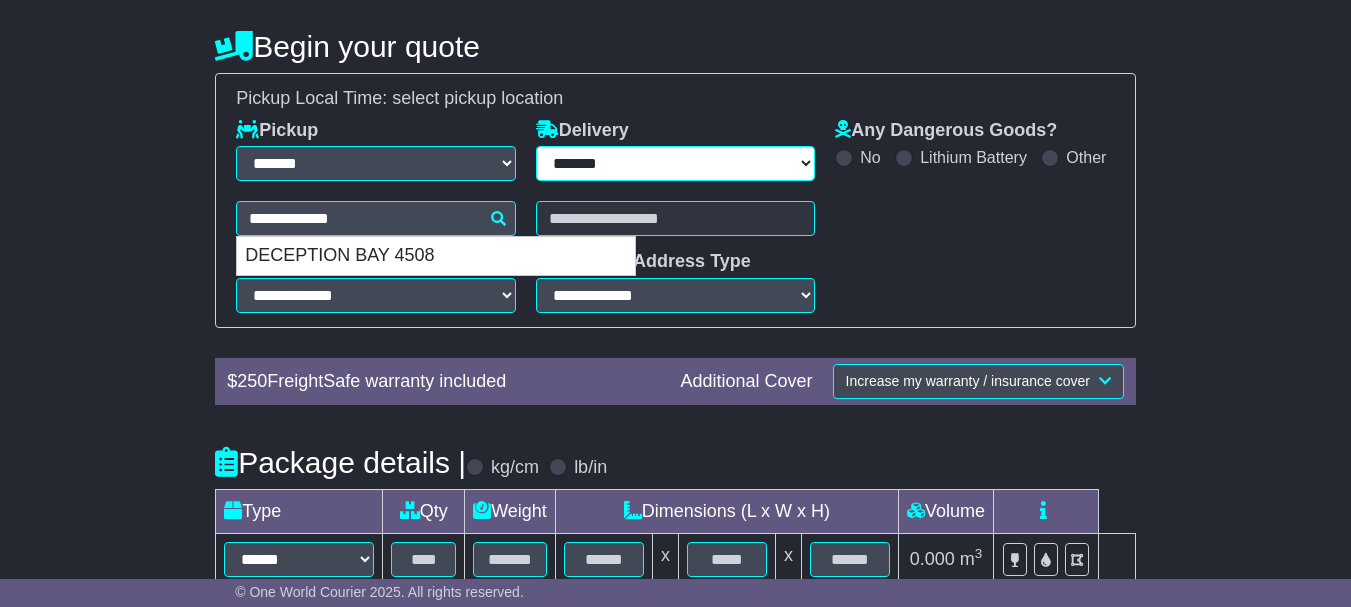 type on "**********" 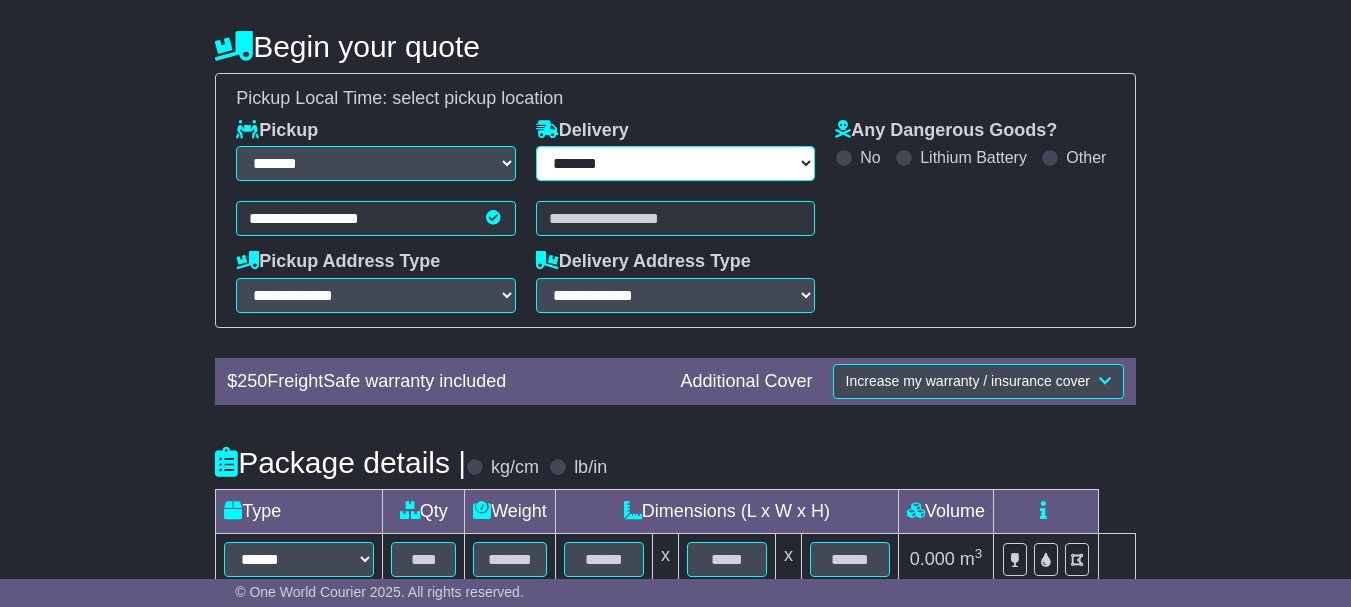 type on "**********" 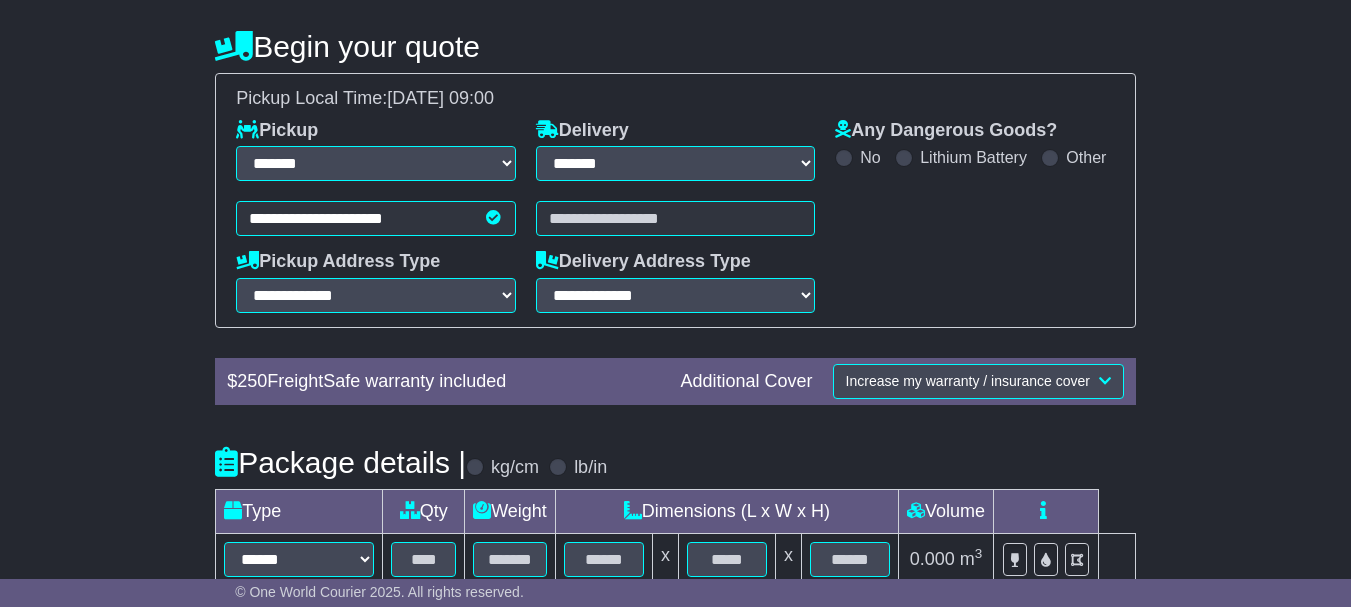 click at bounding box center (676, 218) 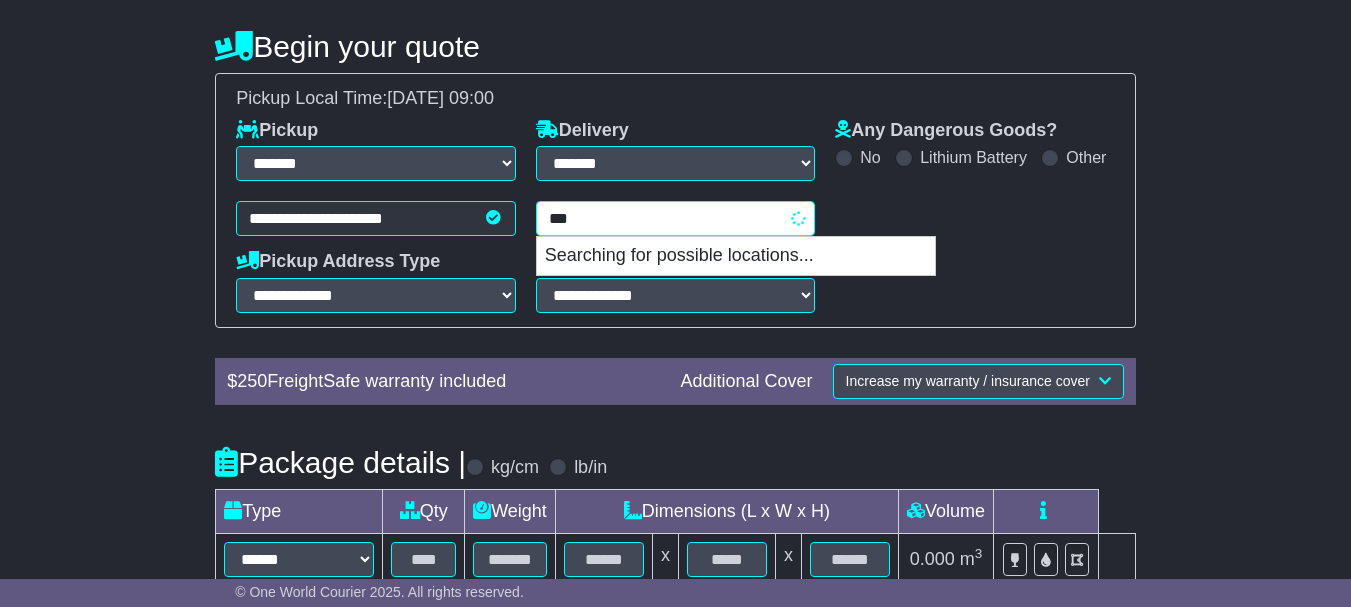 type on "****" 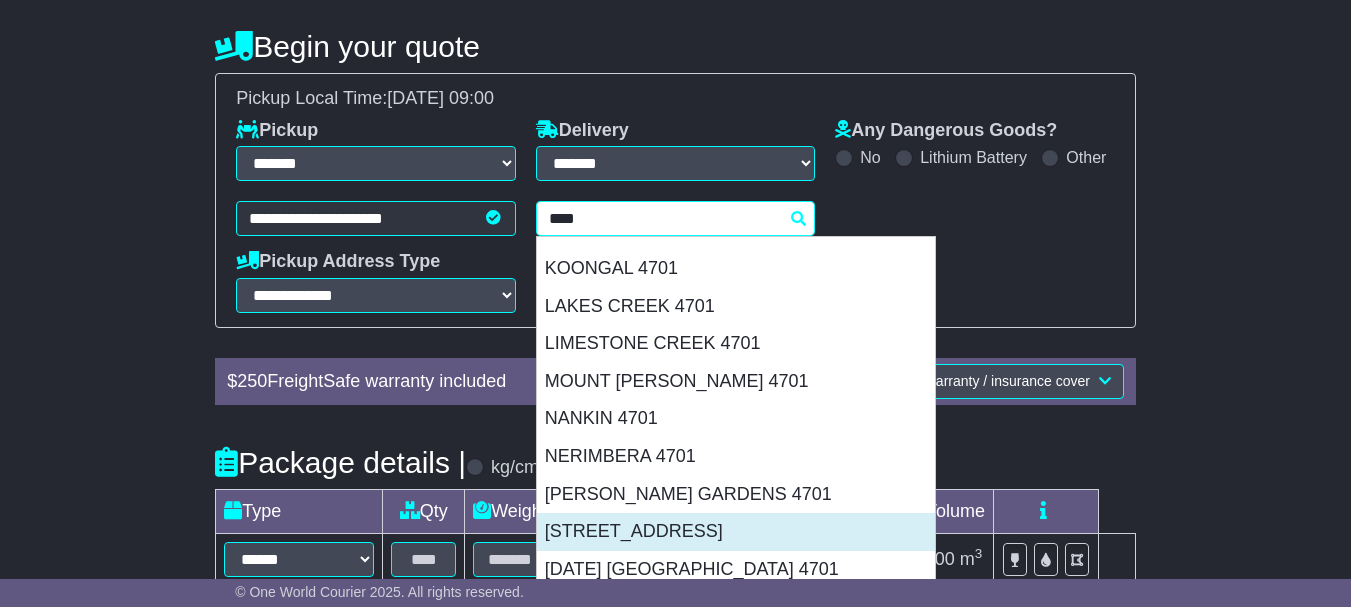 scroll, scrollTop: 216, scrollLeft: 0, axis: vertical 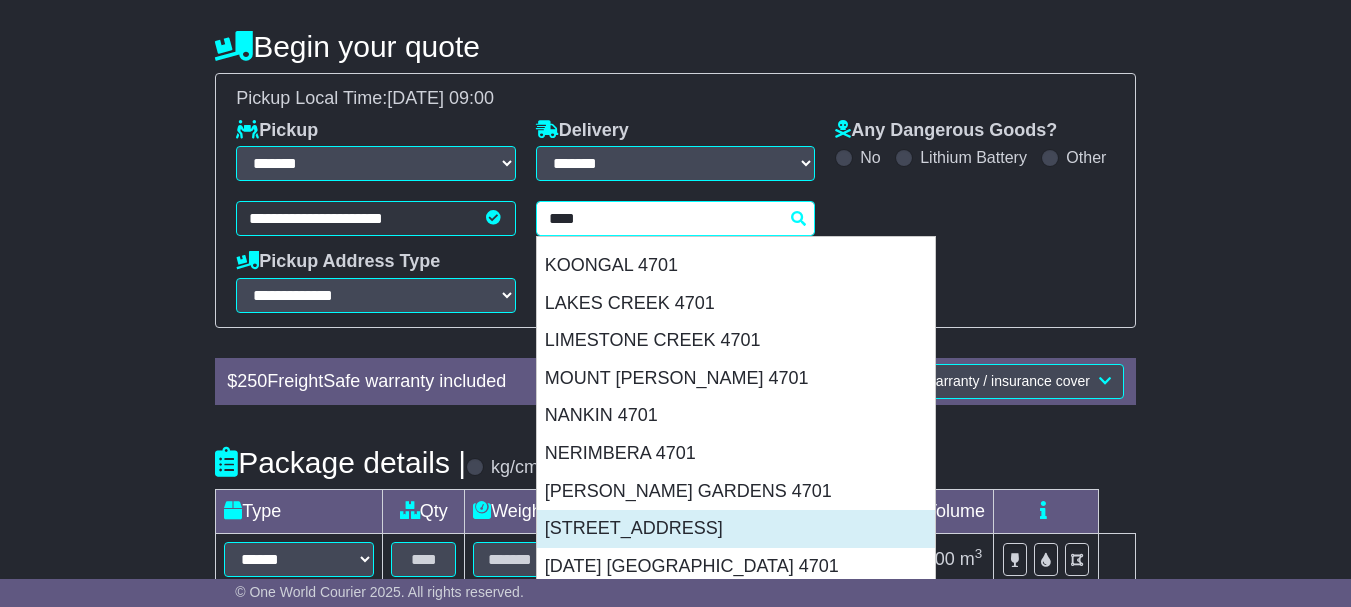 click on "PARK AVENUE 4701" at bounding box center [736, 529] 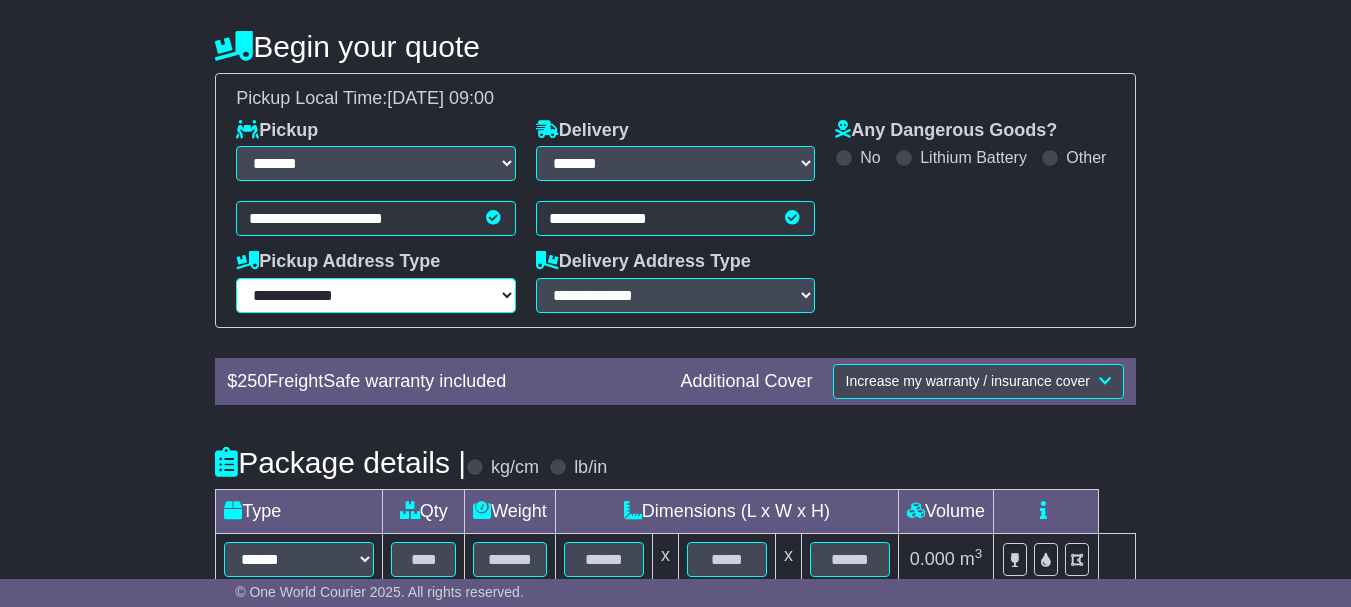click on "**********" at bounding box center (376, 295) 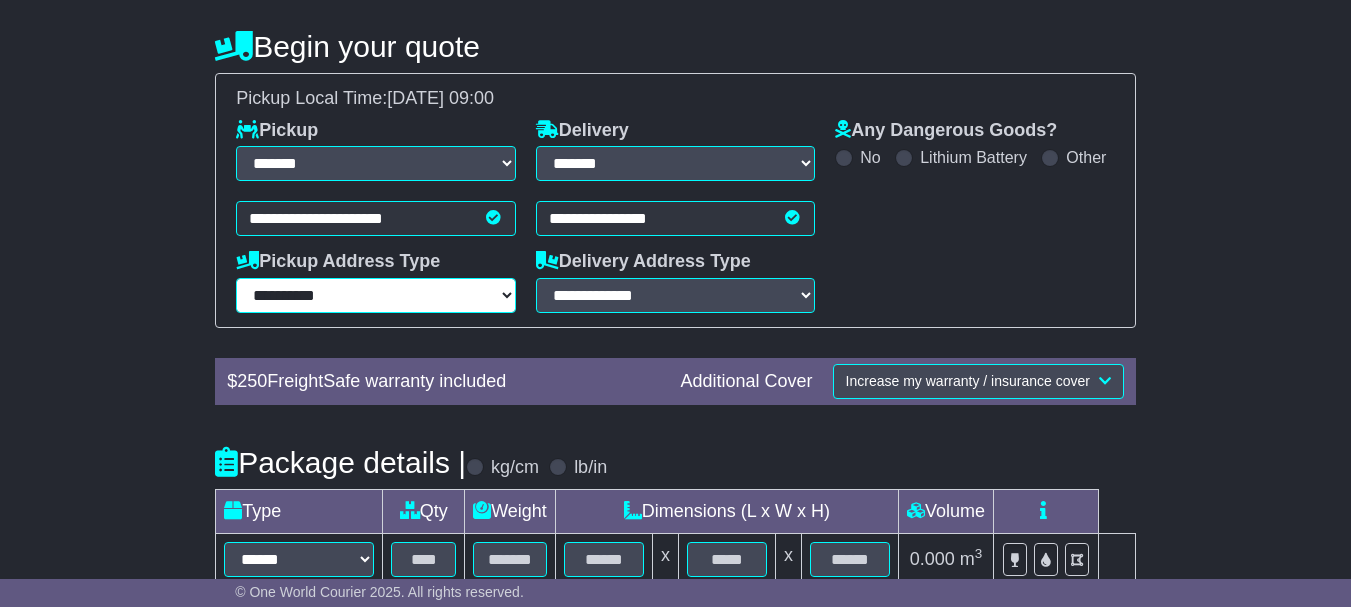 click on "**********" at bounding box center [376, 295] 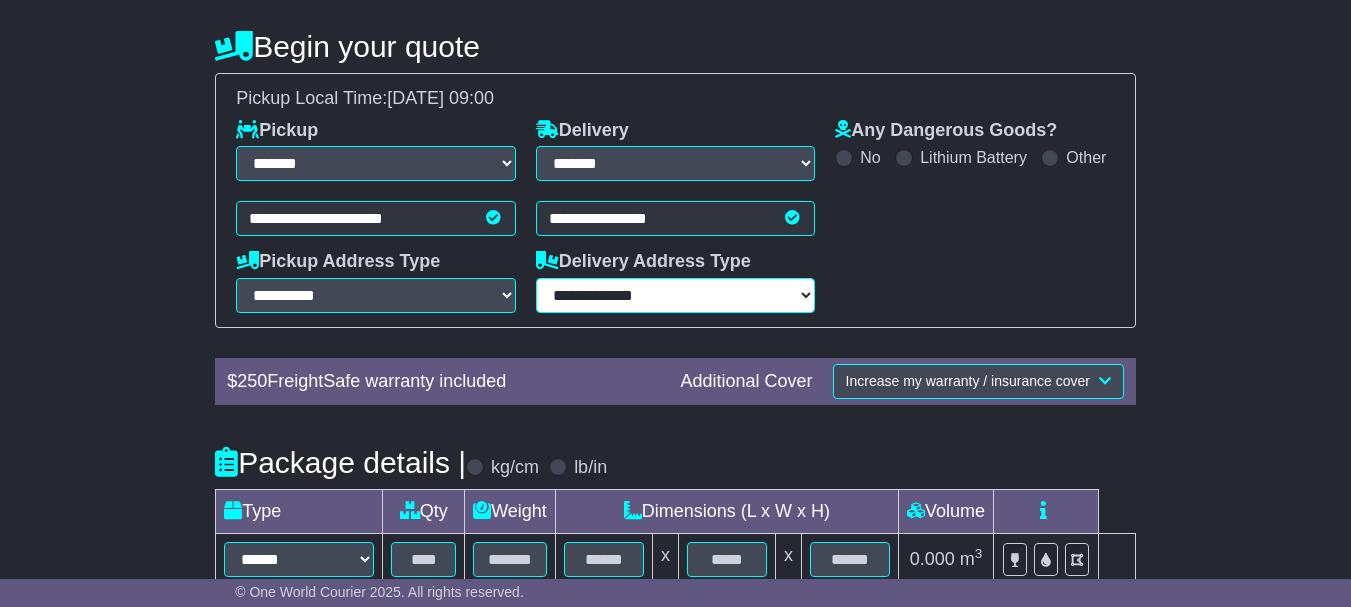 click on "**********" at bounding box center [676, 295] 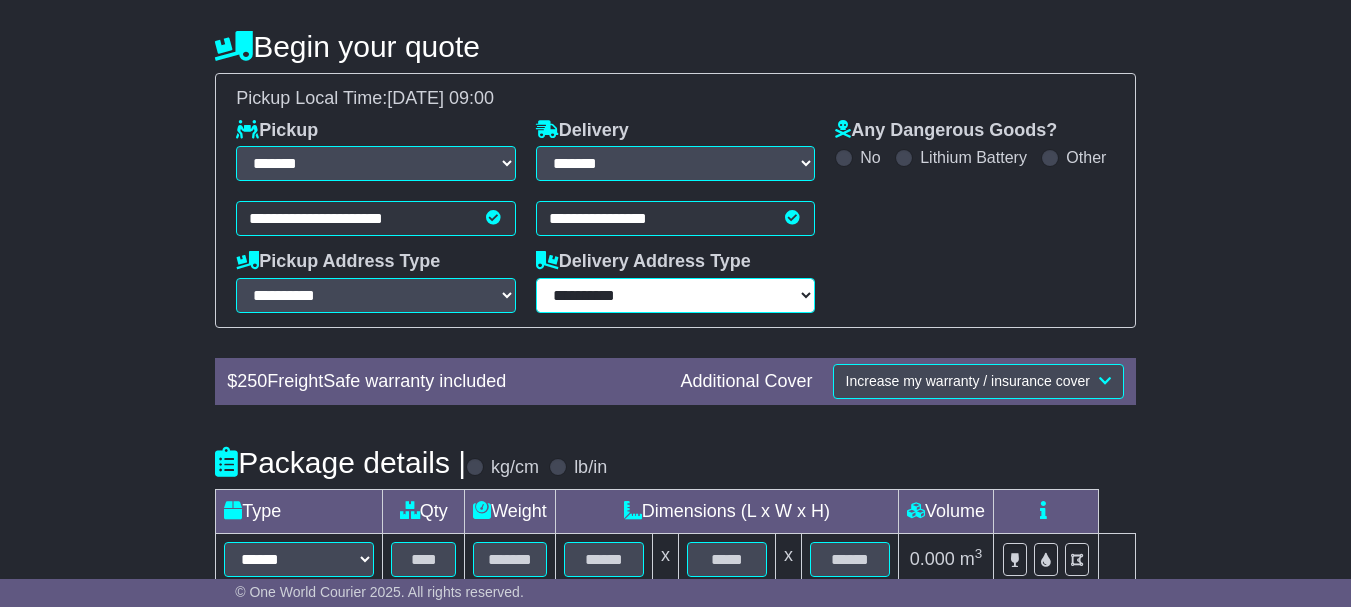 click on "**********" at bounding box center (676, 295) 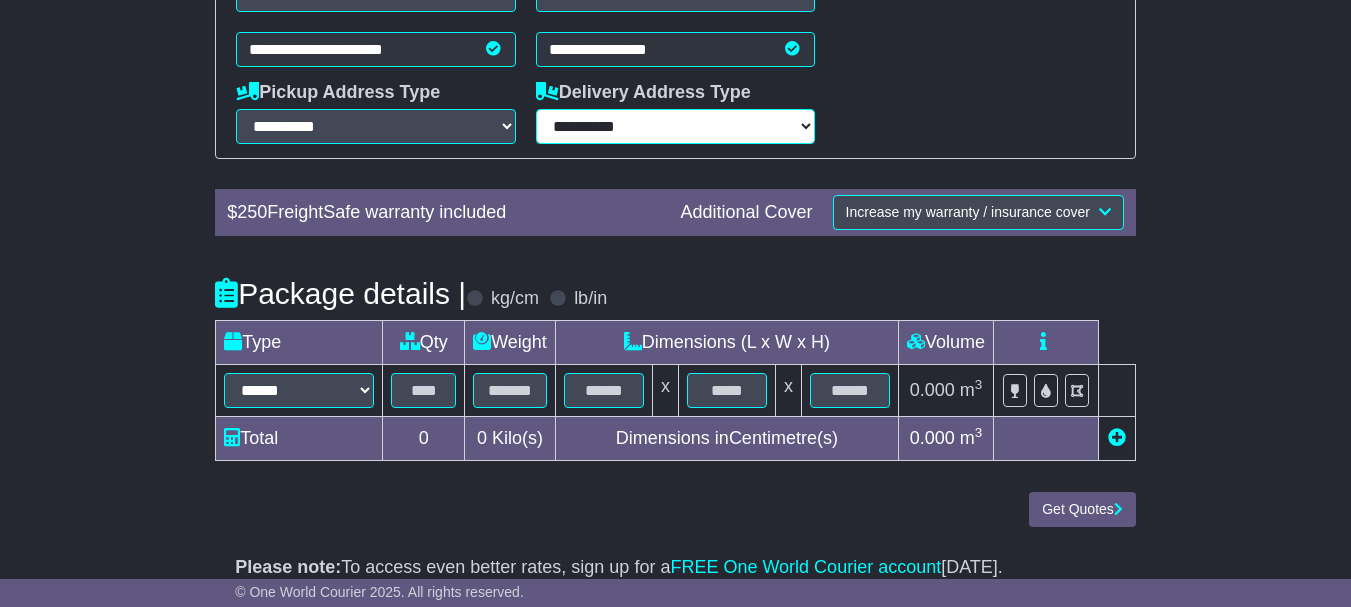 scroll, scrollTop: 401, scrollLeft: 0, axis: vertical 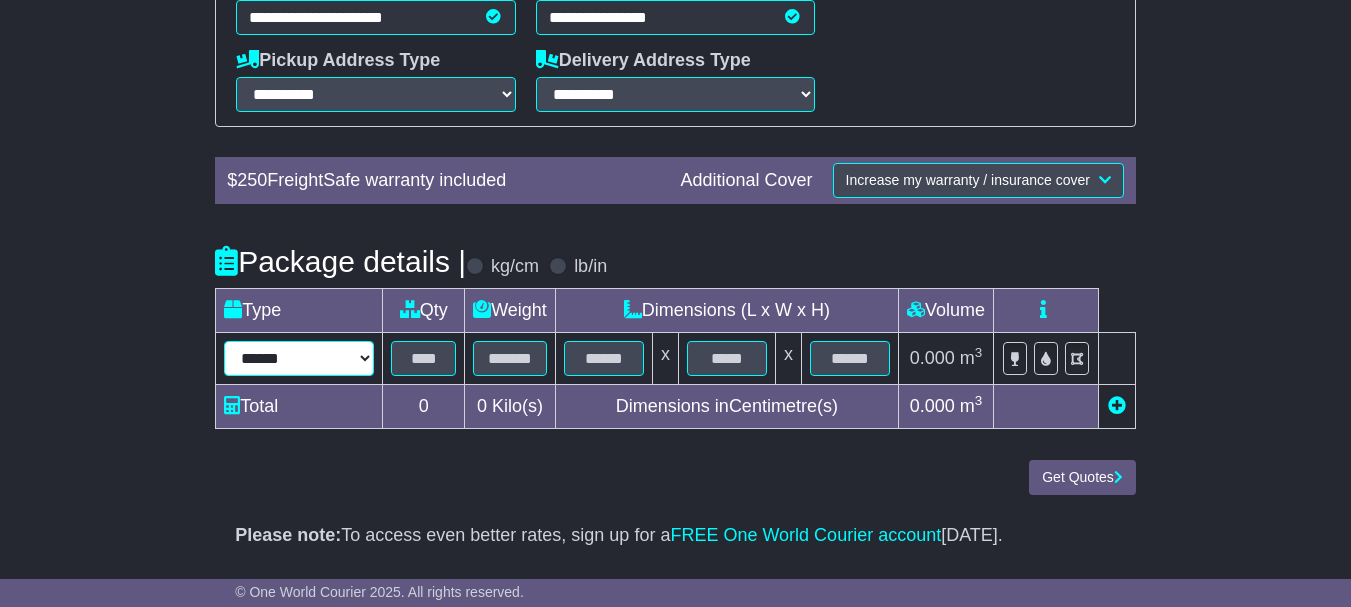 click on "****** ******* *** ****** **** **** ***** ******** *** ****** ****" at bounding box center (299, 358) 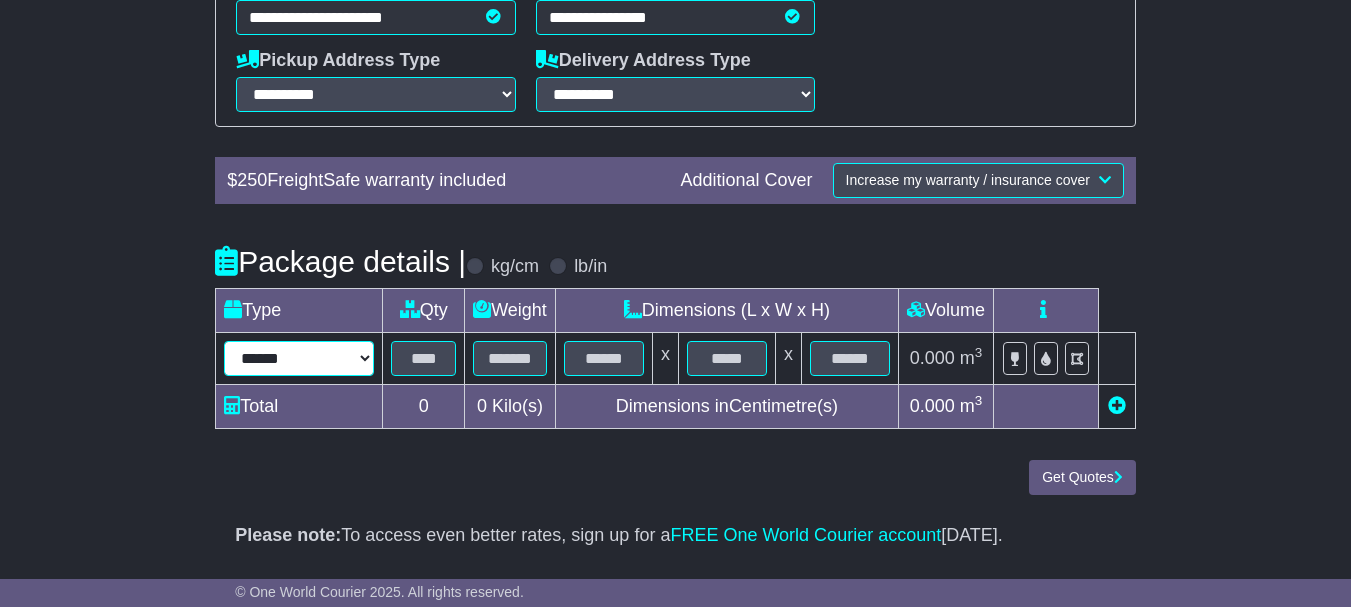 select on "******" 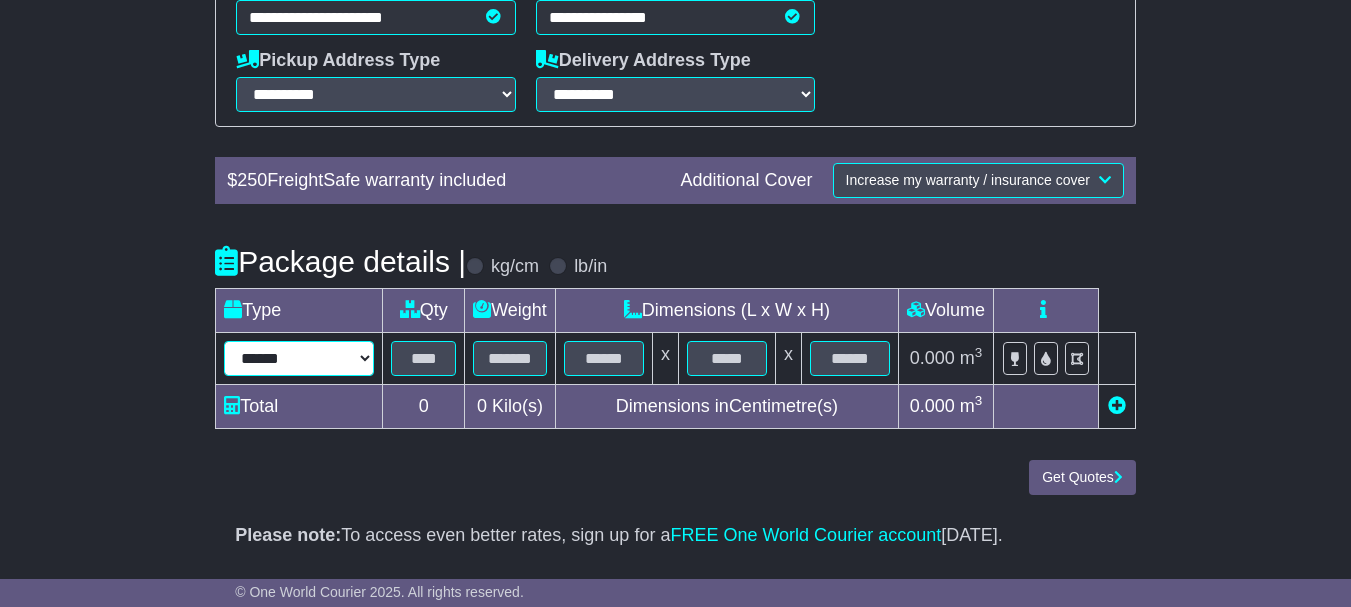 click on "****** ******* *** ****** **** **** ***** ******** *** ****** ****" at bounding box center (299, 358) 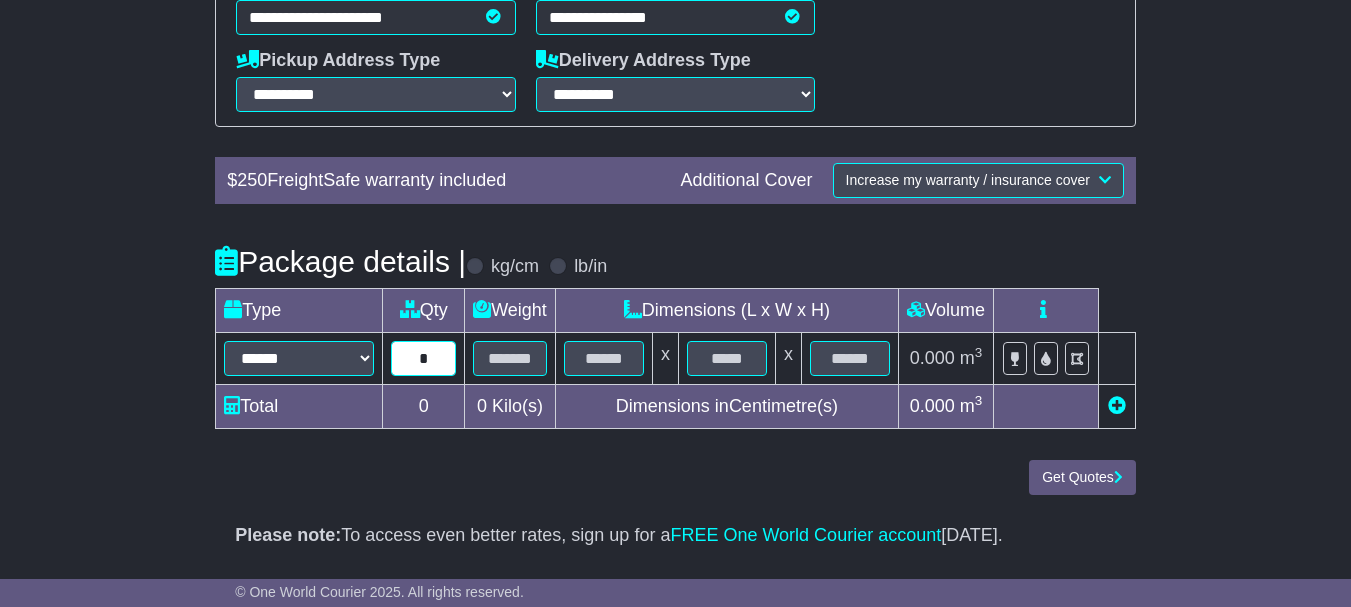 type on "*" 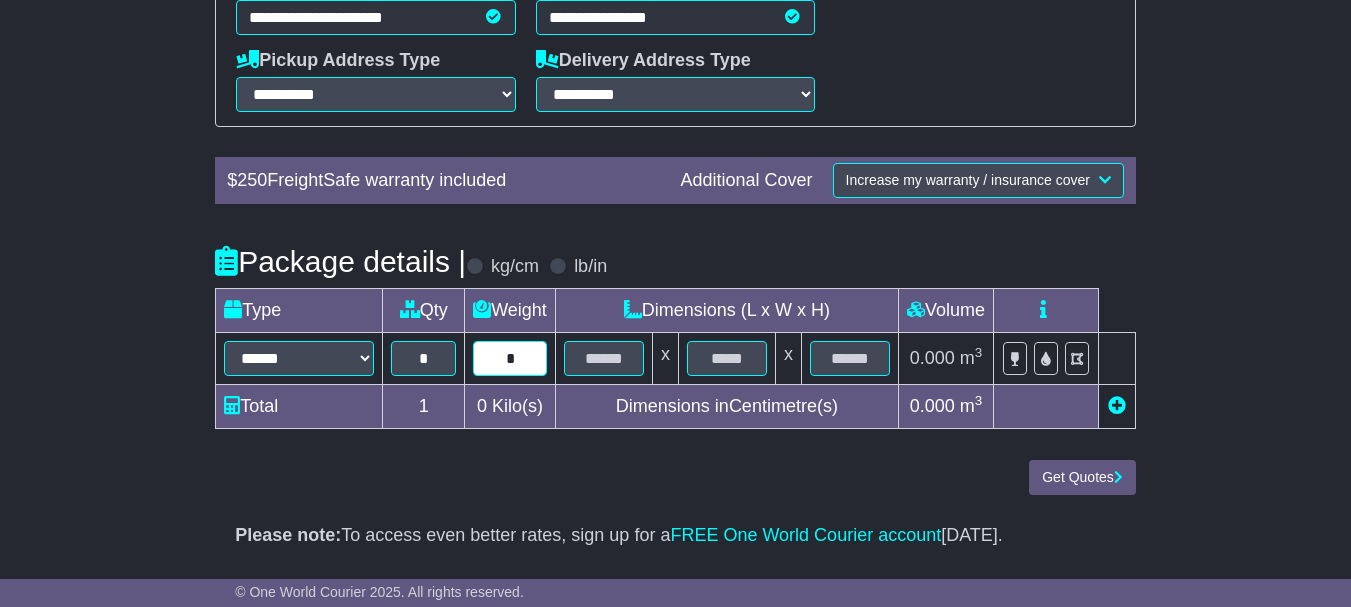 type on "*" 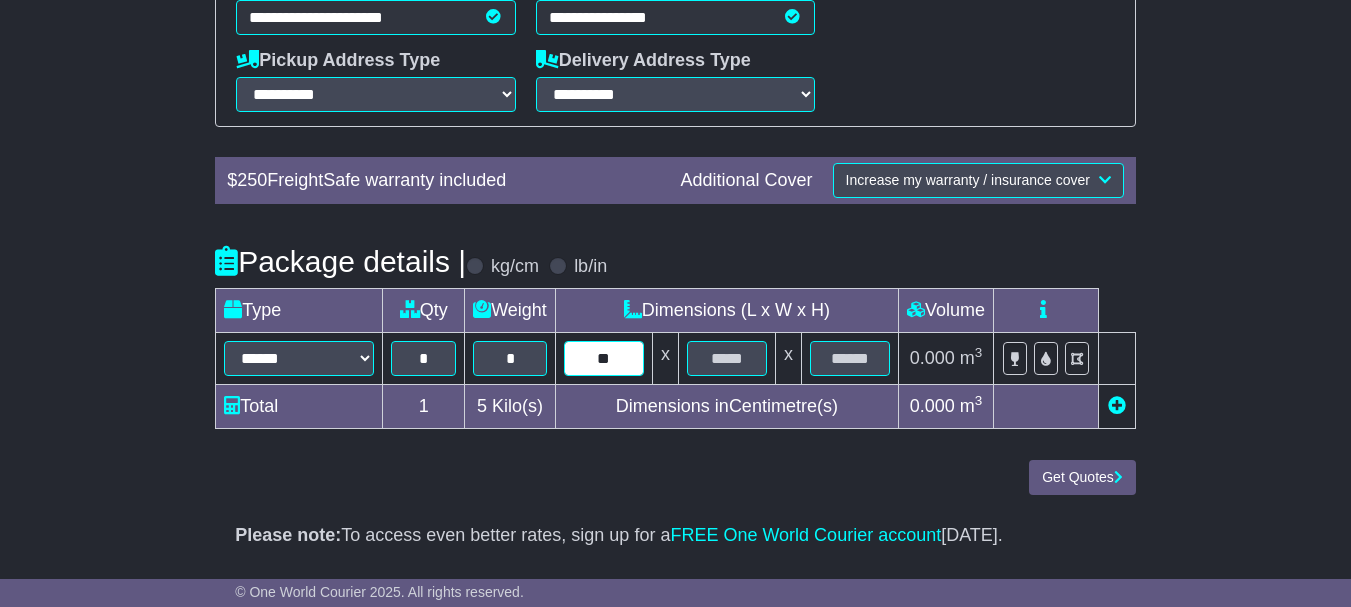 type on "**" 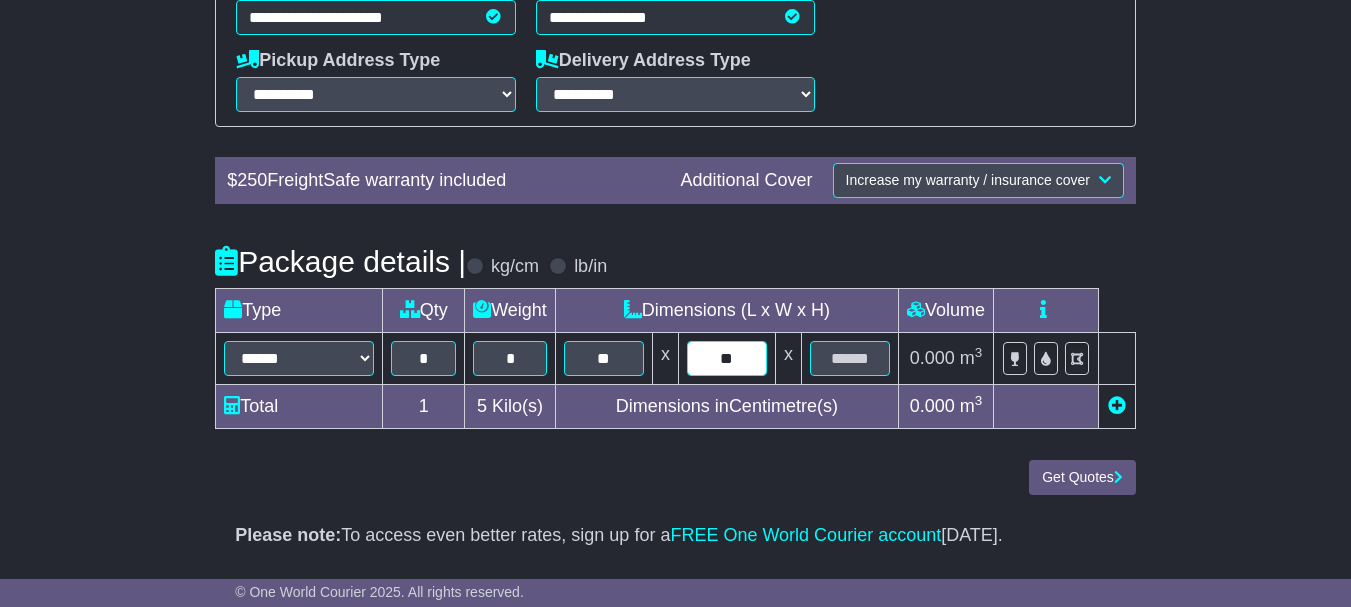 type on "**" 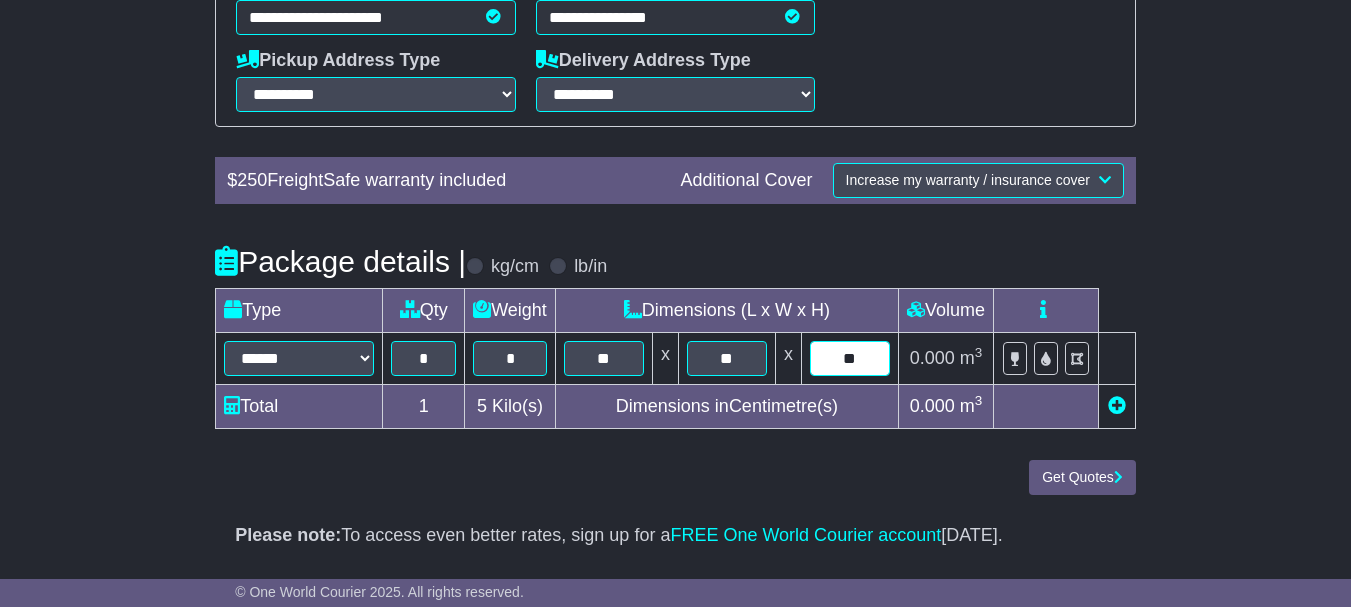 type on "**" 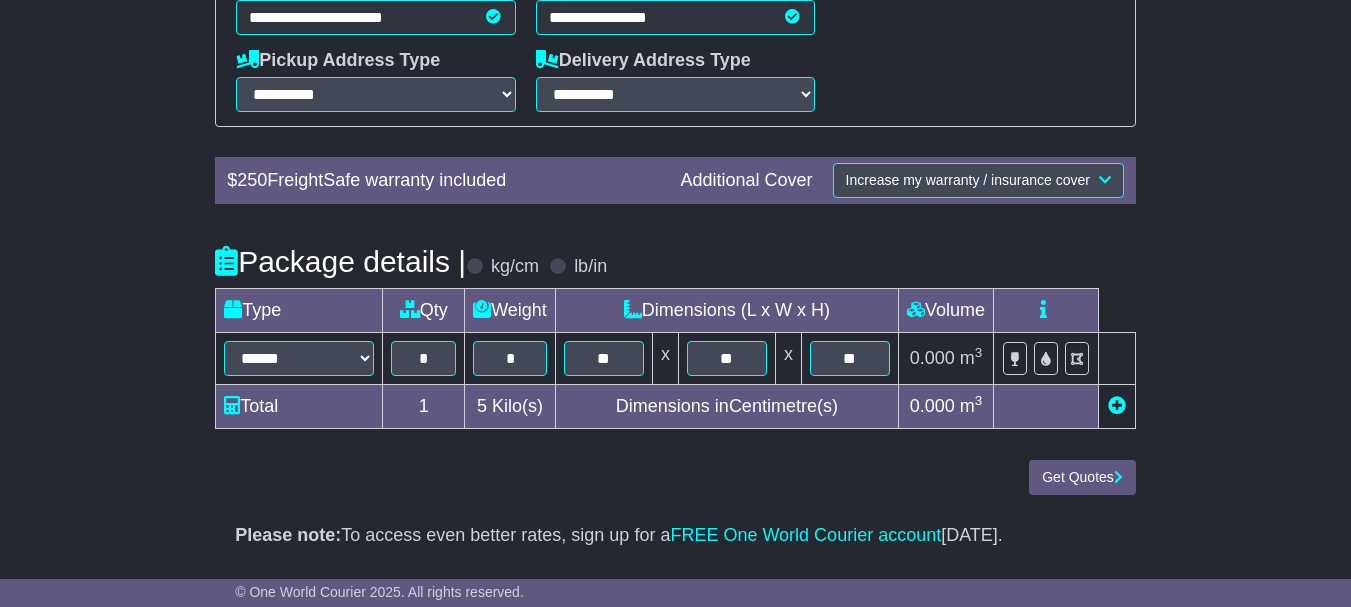 click at bounding box center (1117, 405) 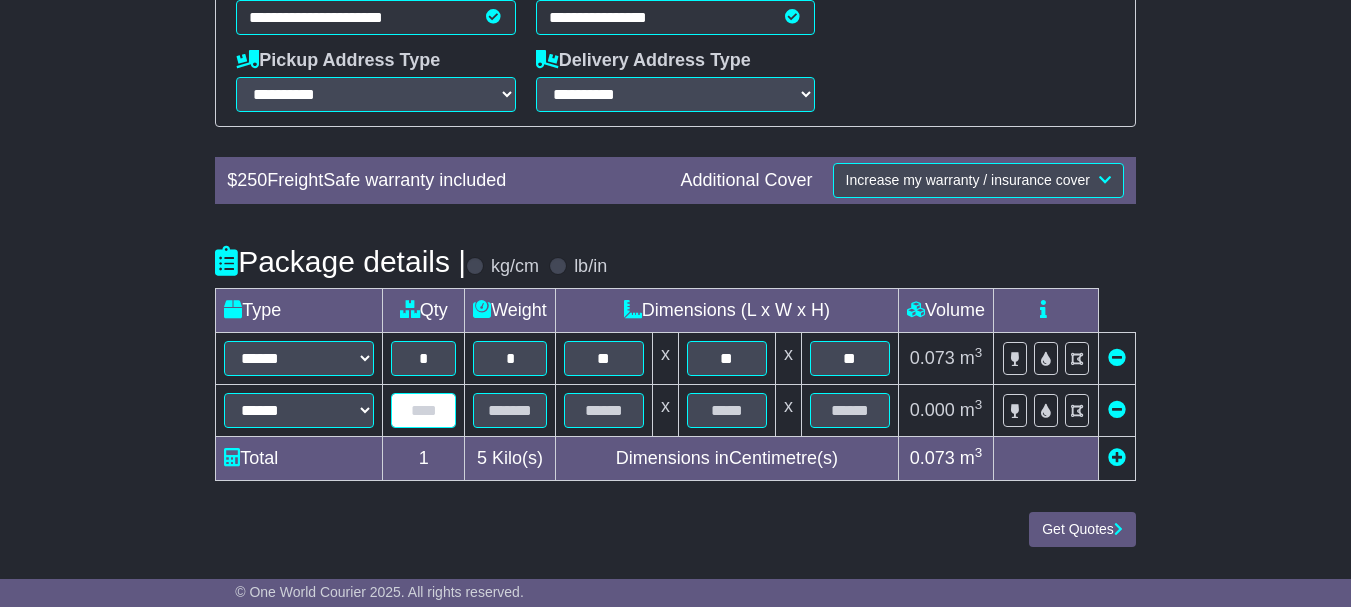 click at bounding box center [423, 410] 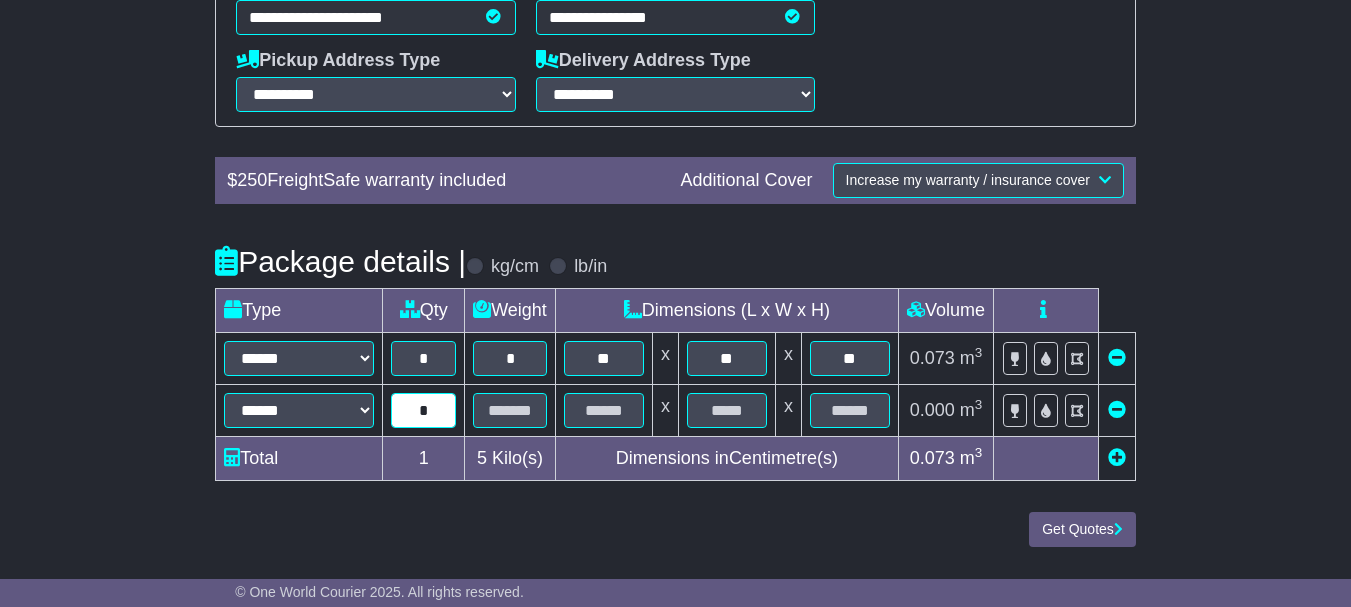 type on "*" 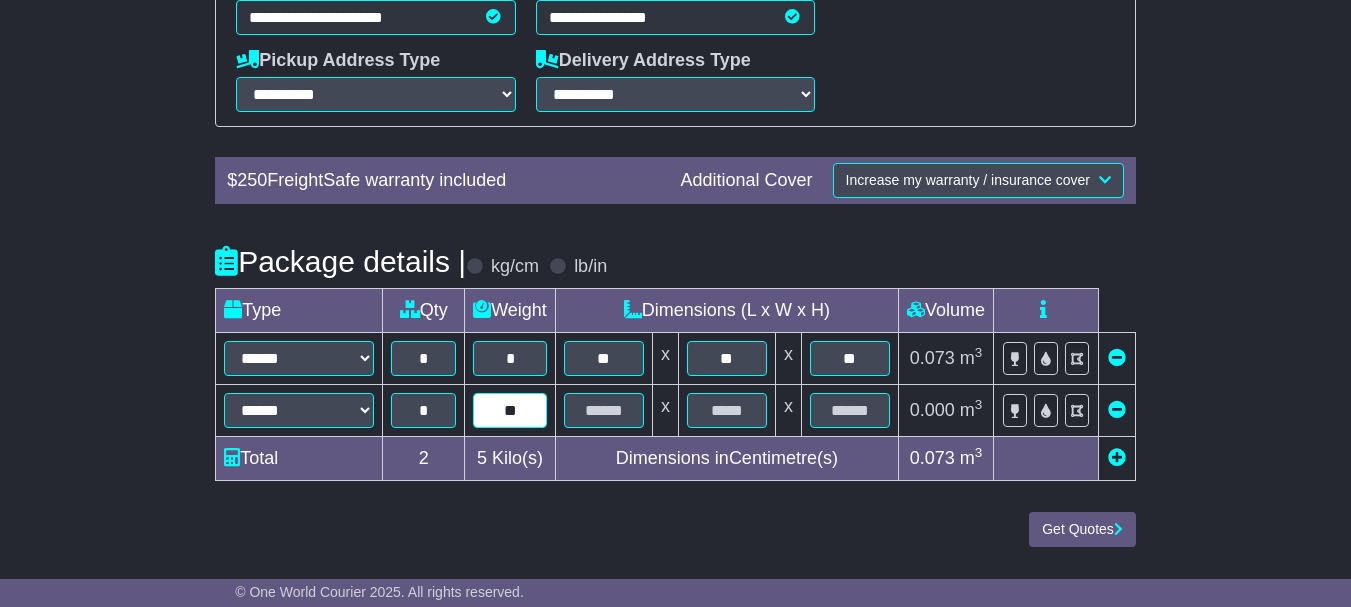 type on "**" 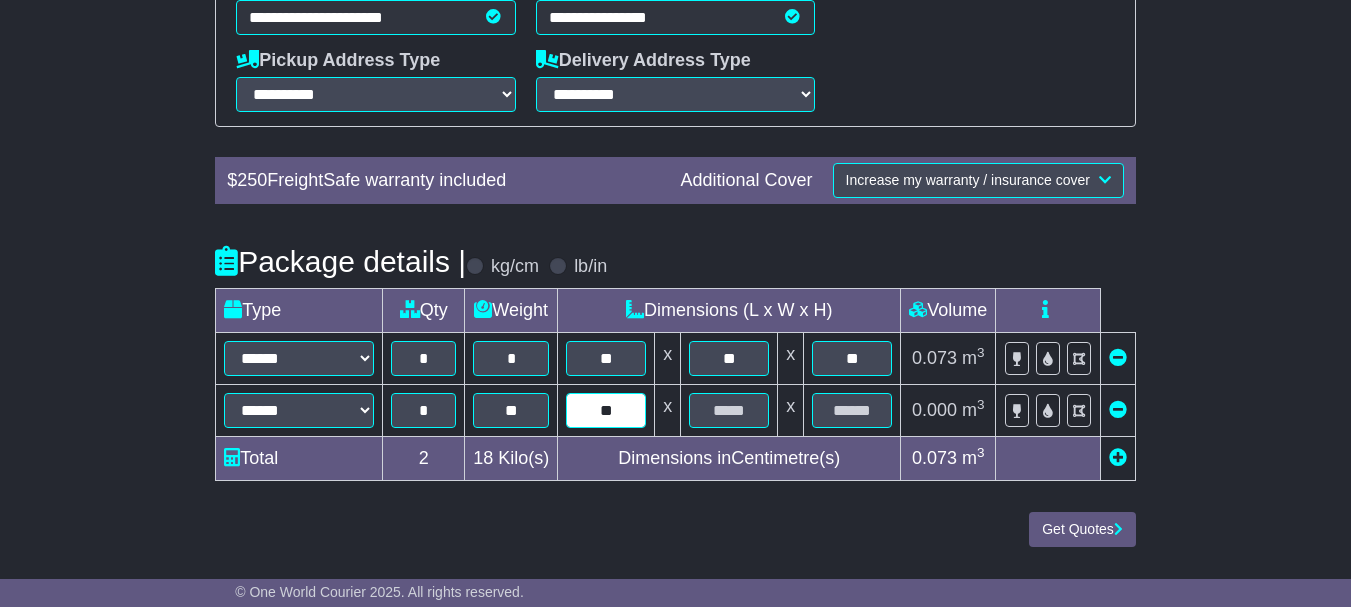 type on "**" 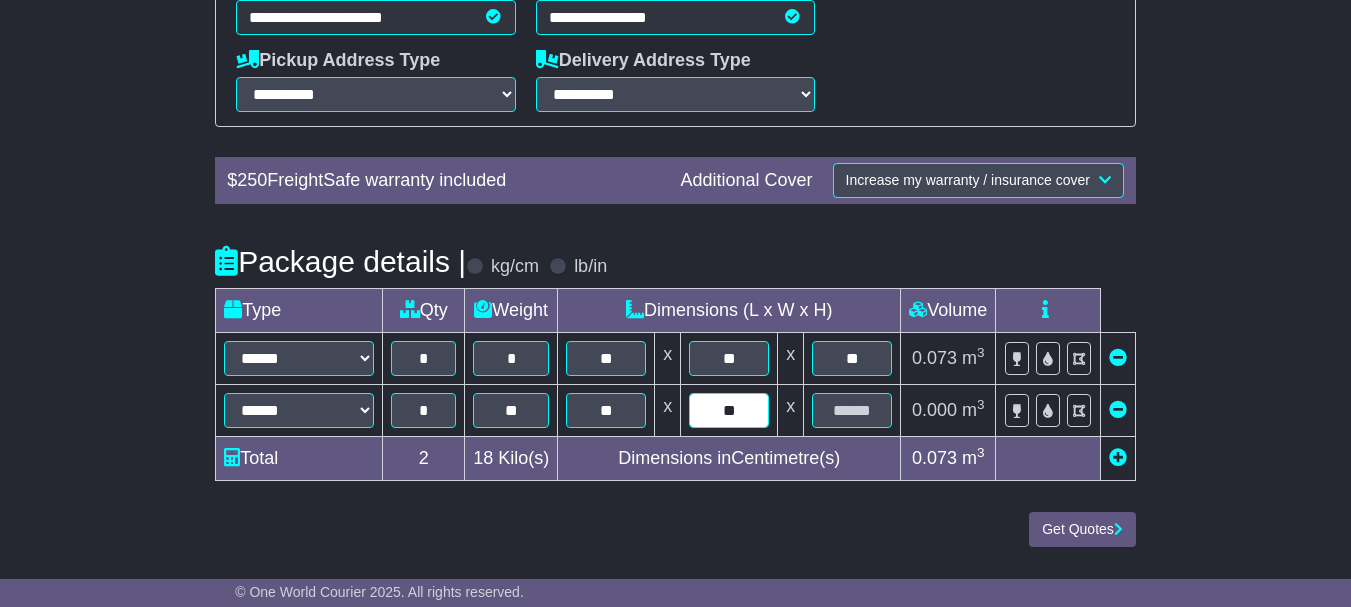 type on "**" 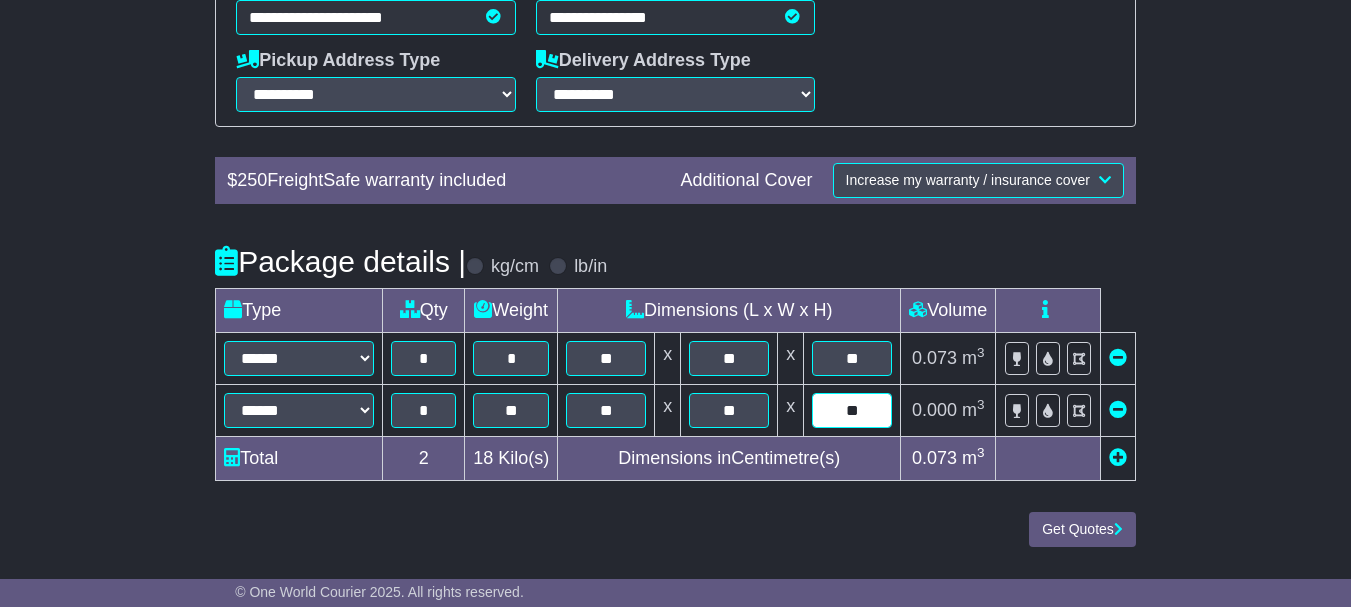 type on "**" 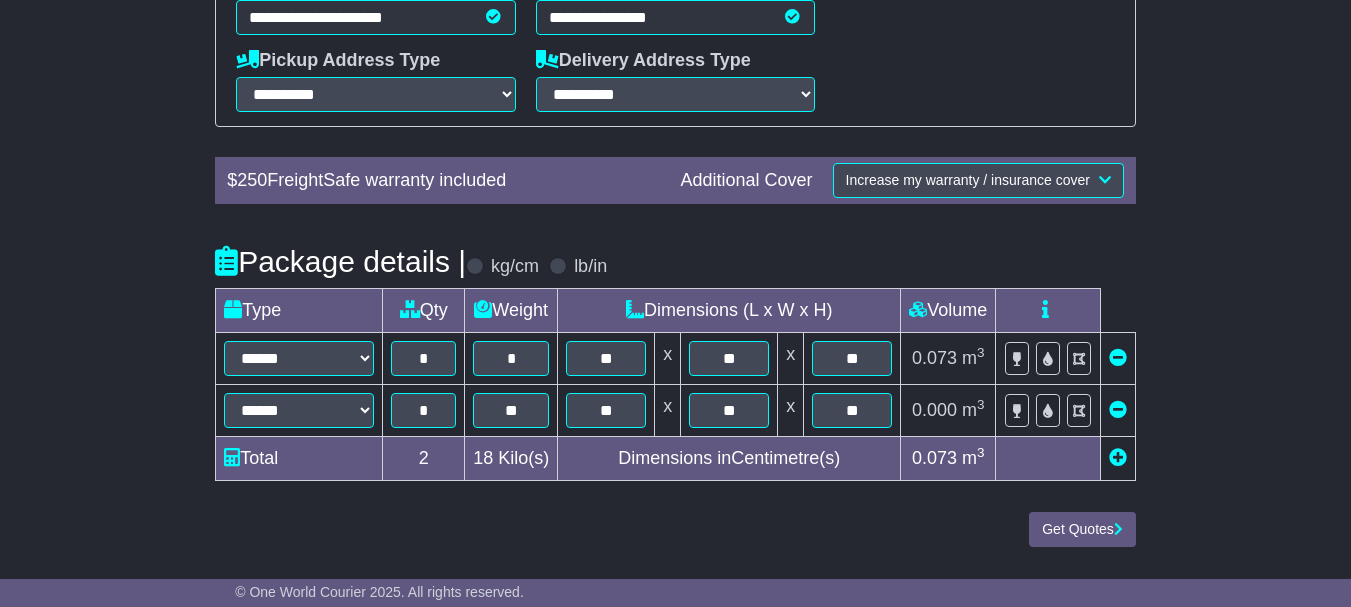 click at bounding box center (1118, 457) 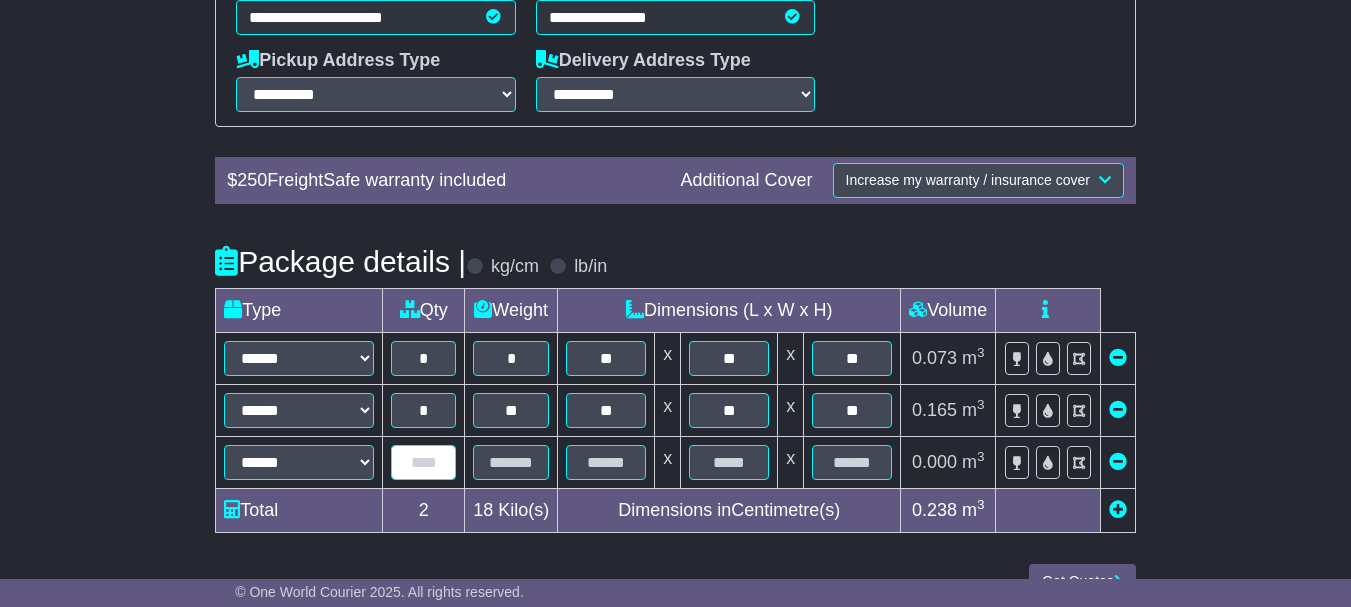 click at bounding box center (423, 462) 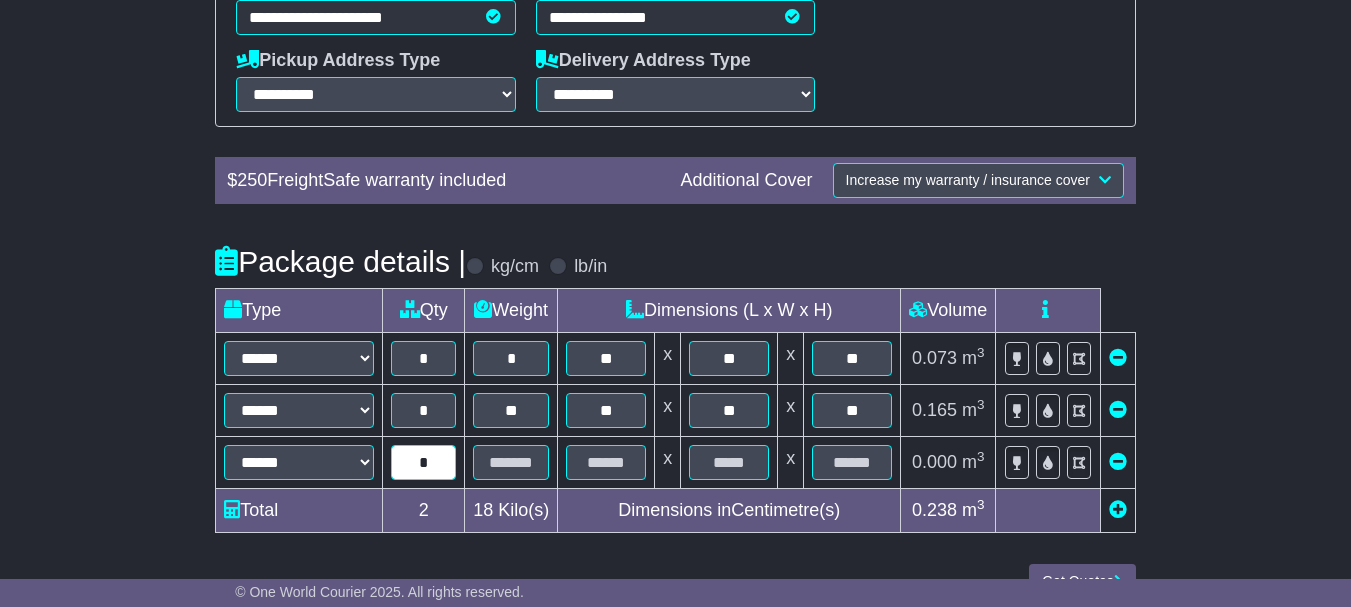 type on "*" 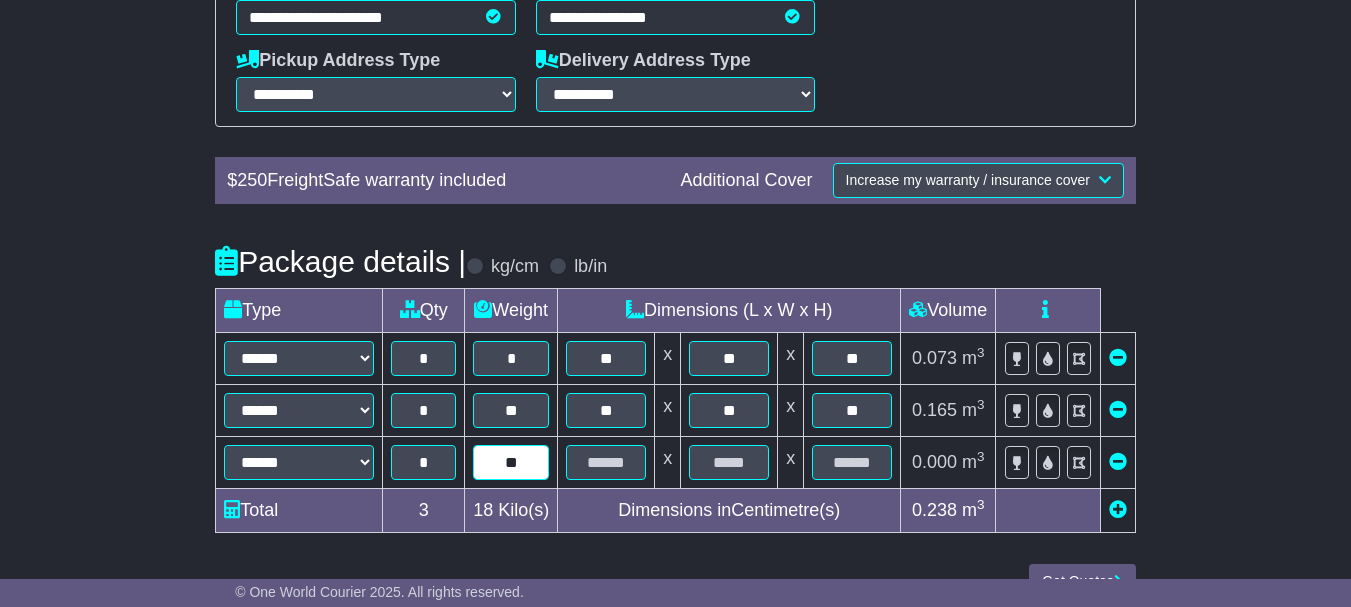 type on "**" 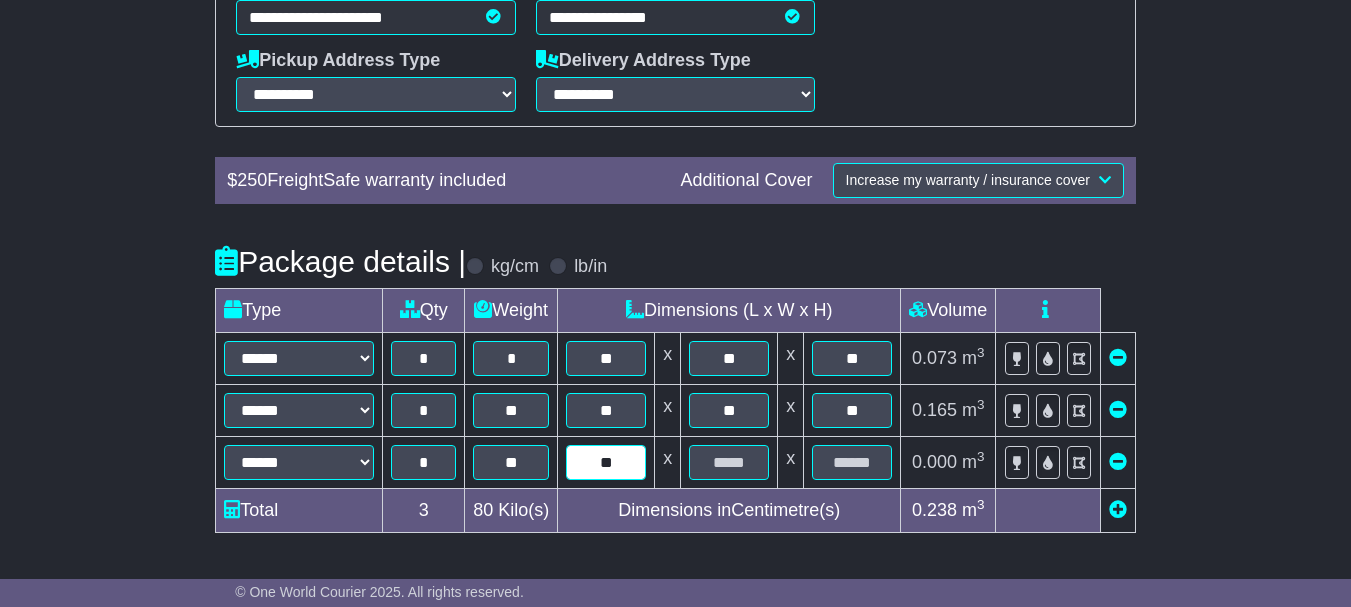 type on "**" 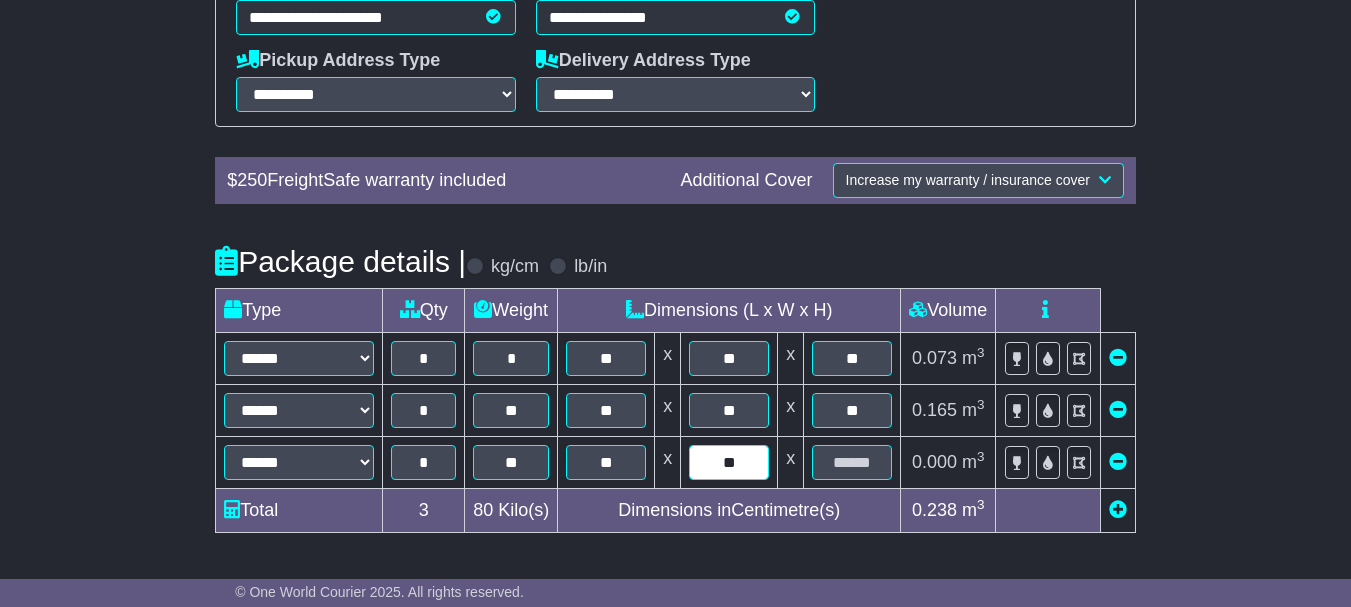 type on "**" 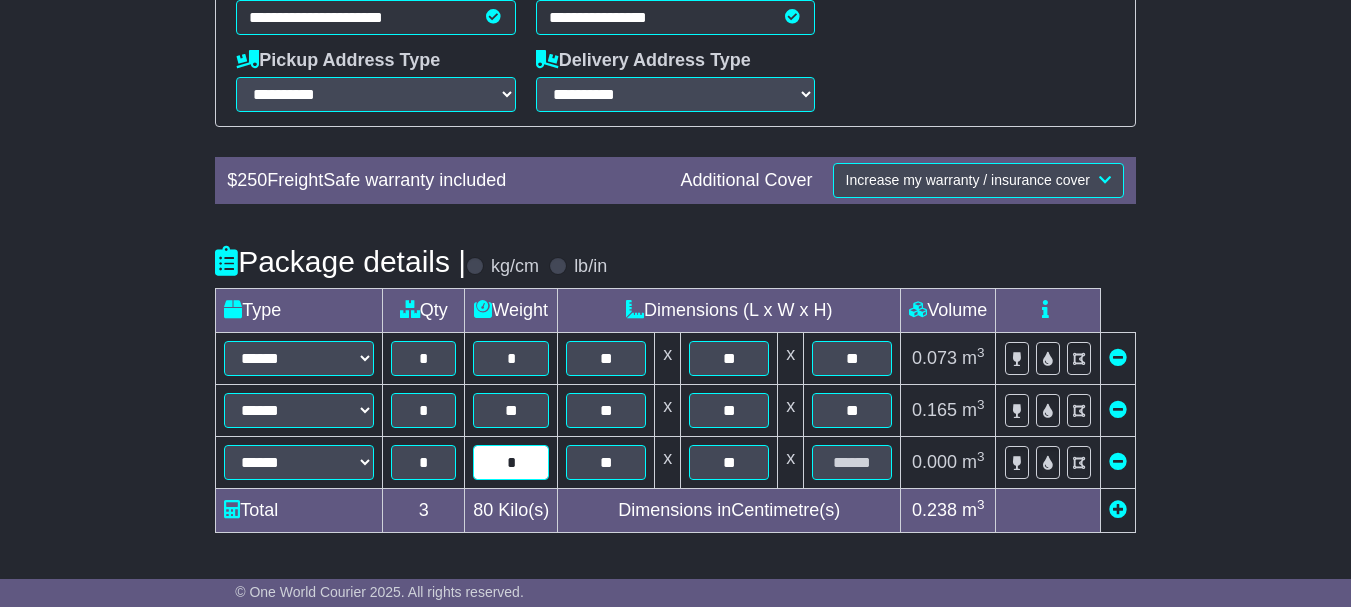 type on "*" 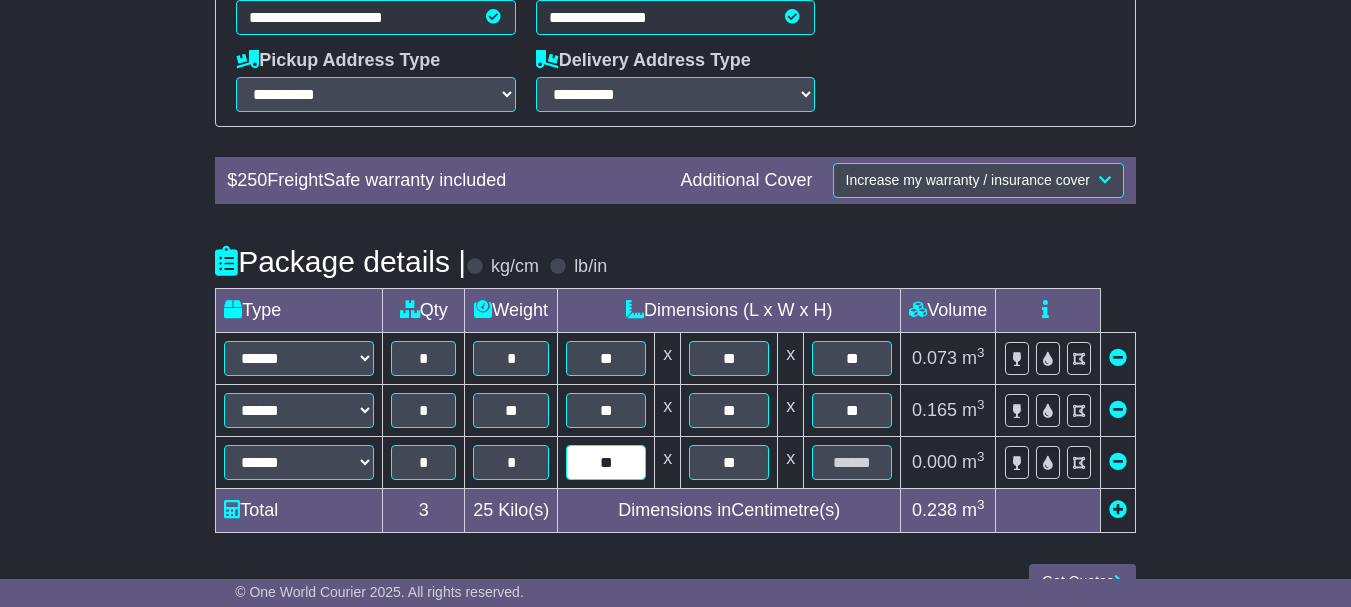 type on "**" 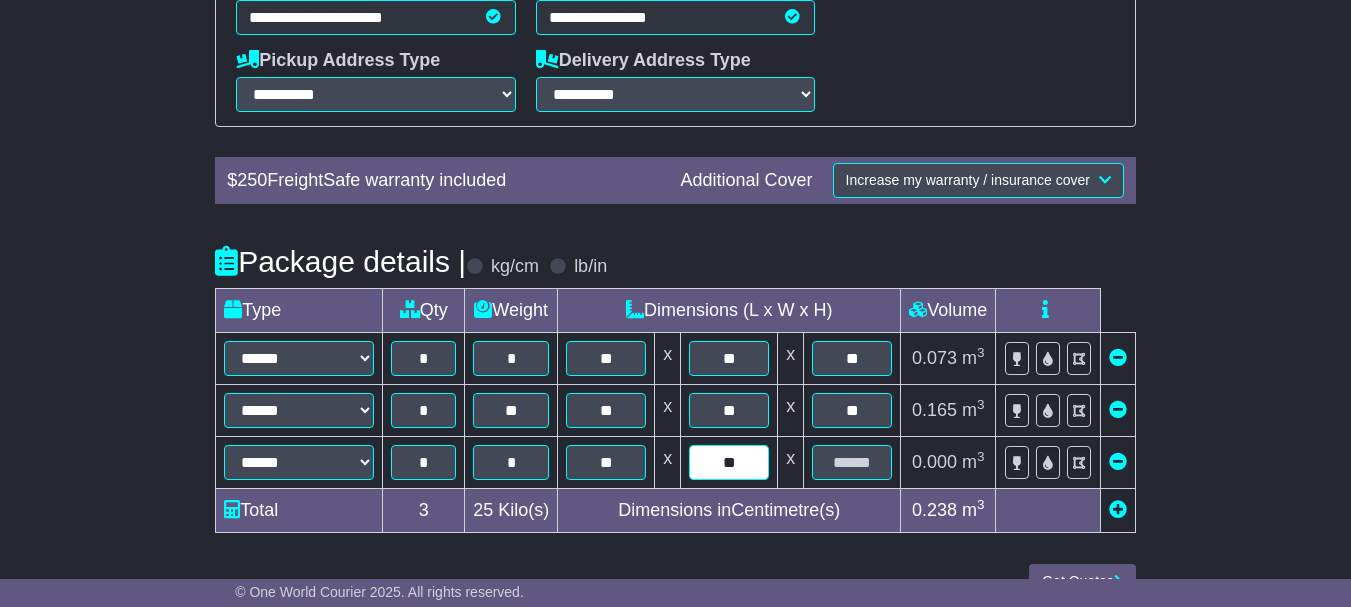 type on "**" 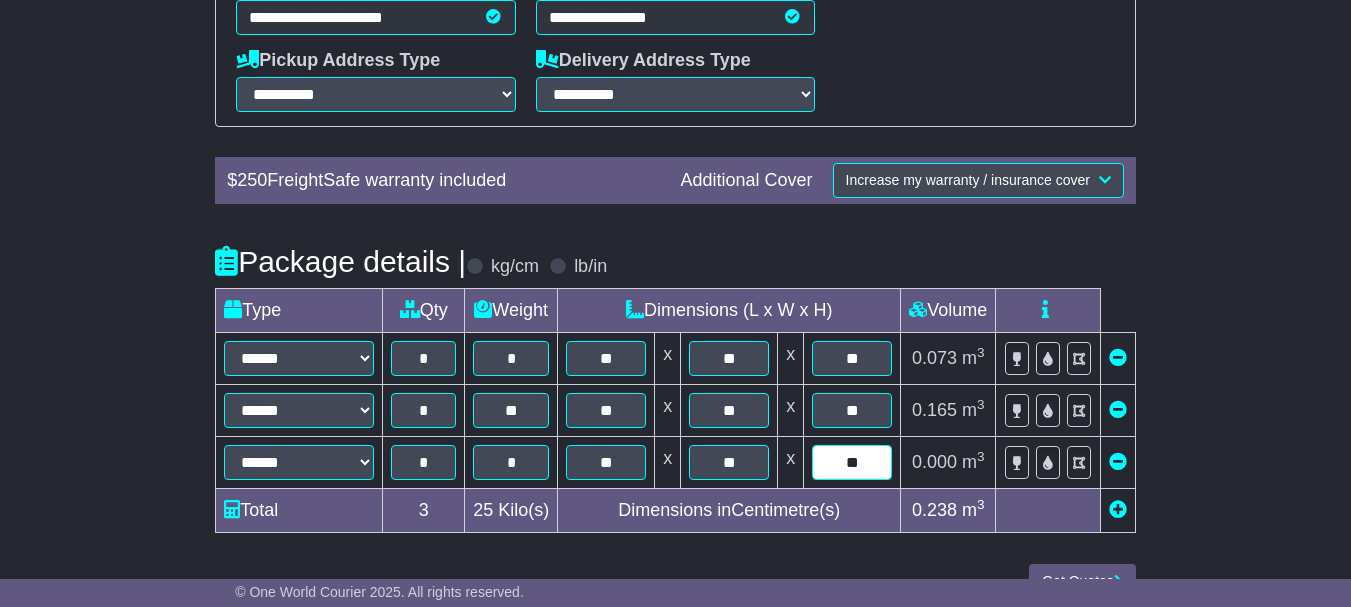 type on "**" 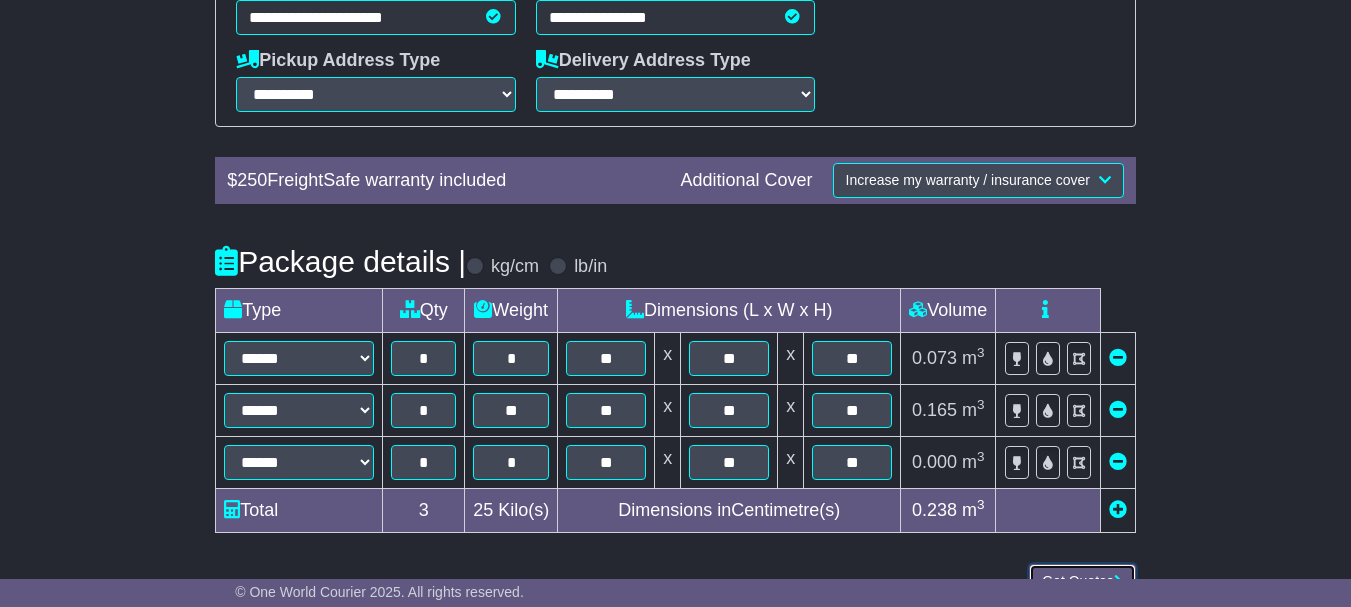 type 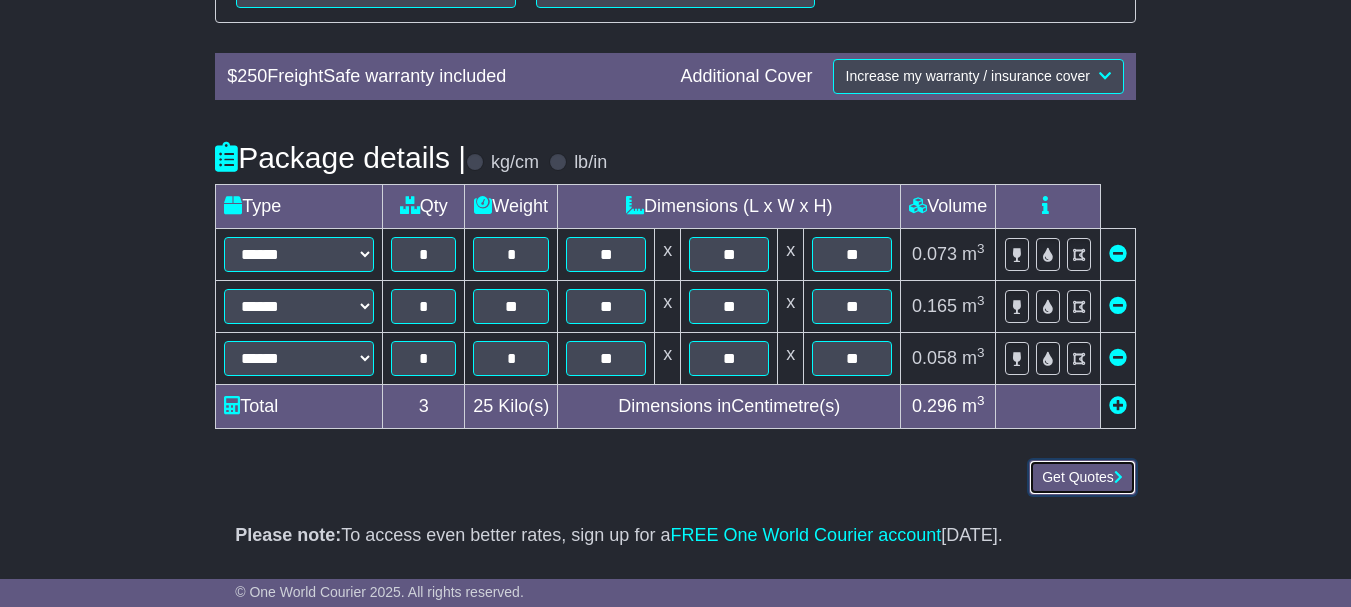click on "Get Quotes" at bounding box center [1082, 477] 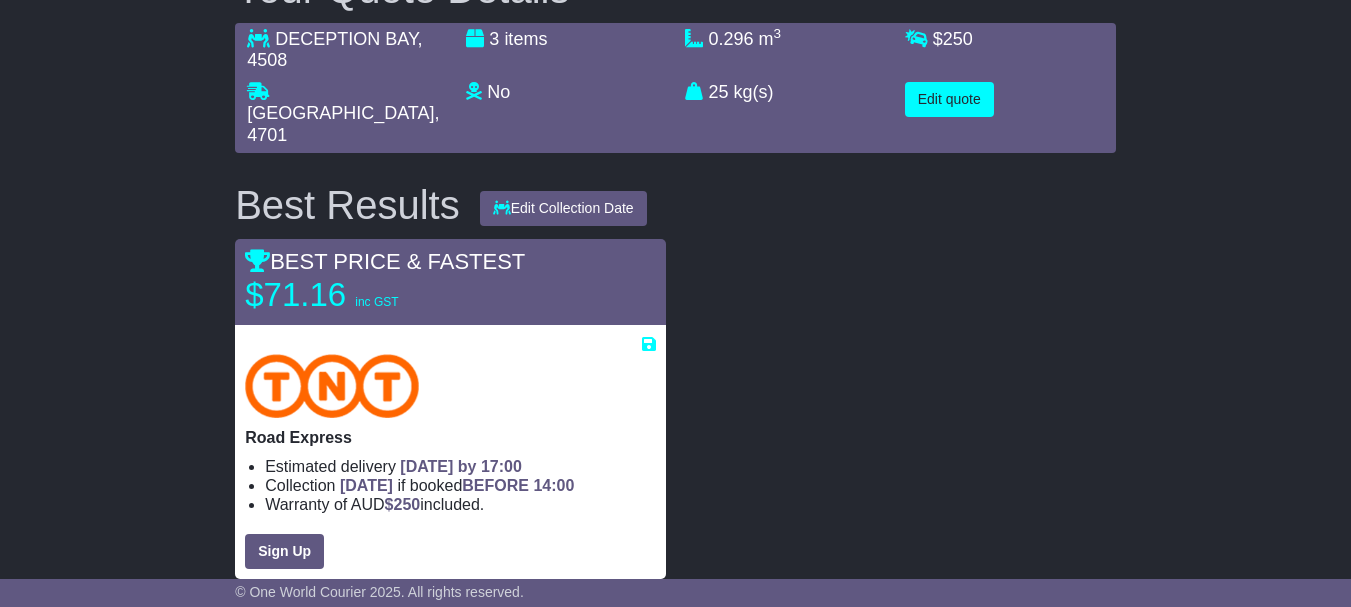 scroll, scrollTop: 0, scrollLeft: 0, axis: both 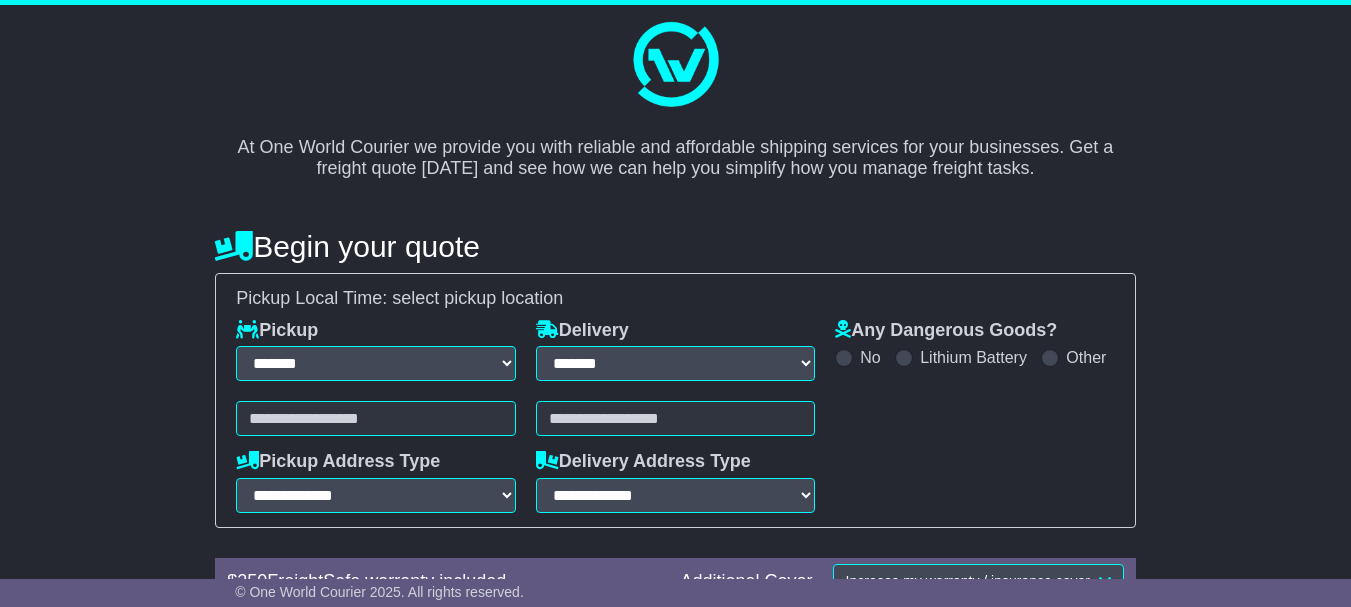 select on "**" 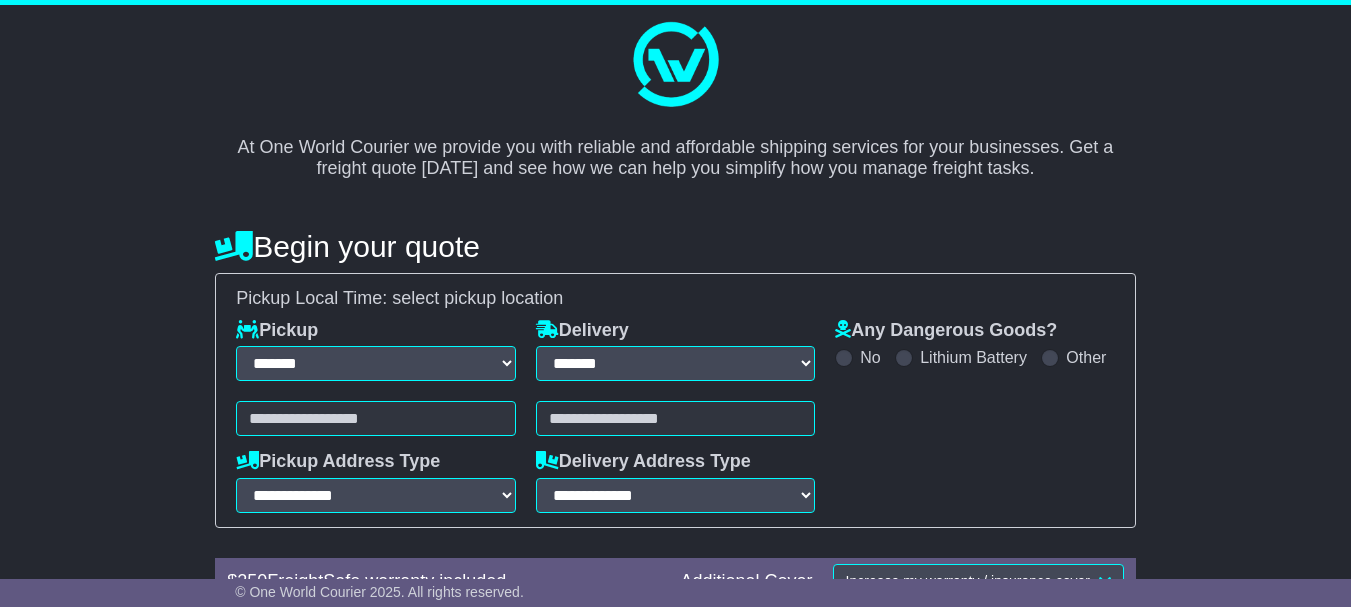 scroll, scrollTop: 0, scrollLeft: 0, axis: both 